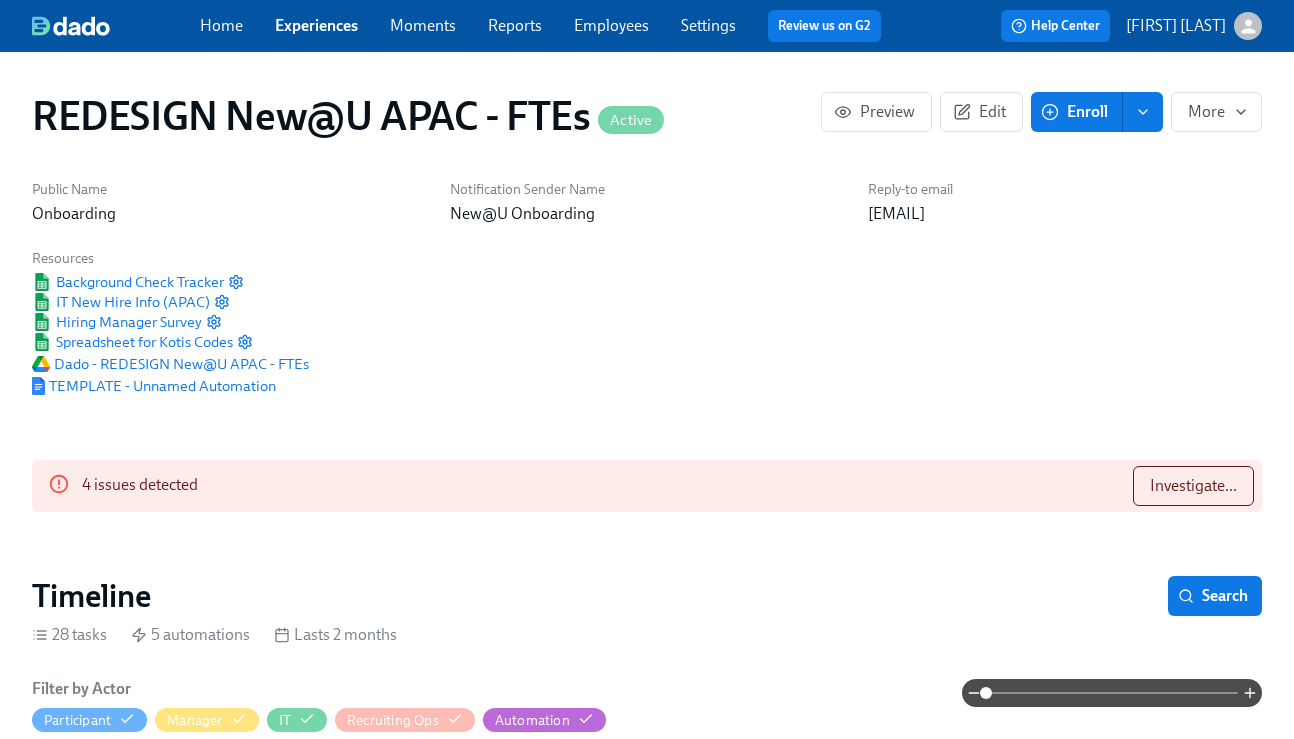 click on "Experiences" at bounding box center [316, 25] 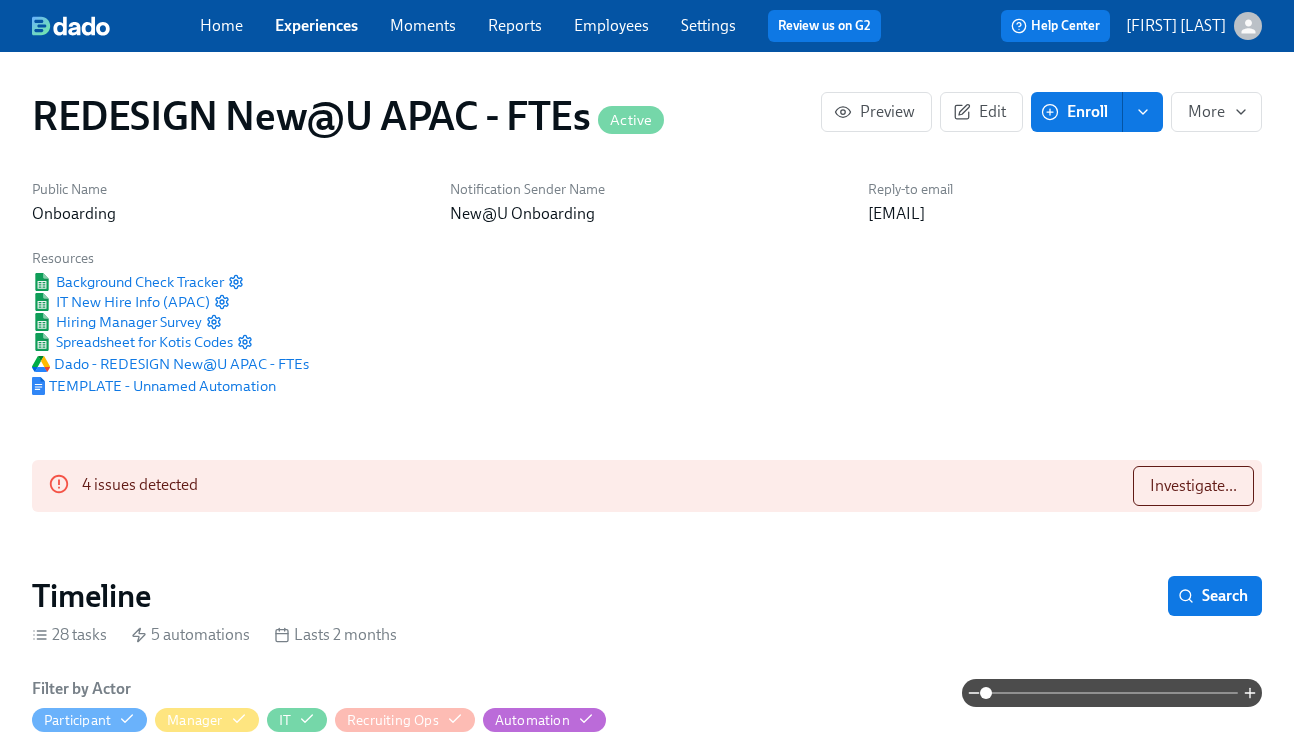 click on "Experiences" at bounding box center (316, 25) 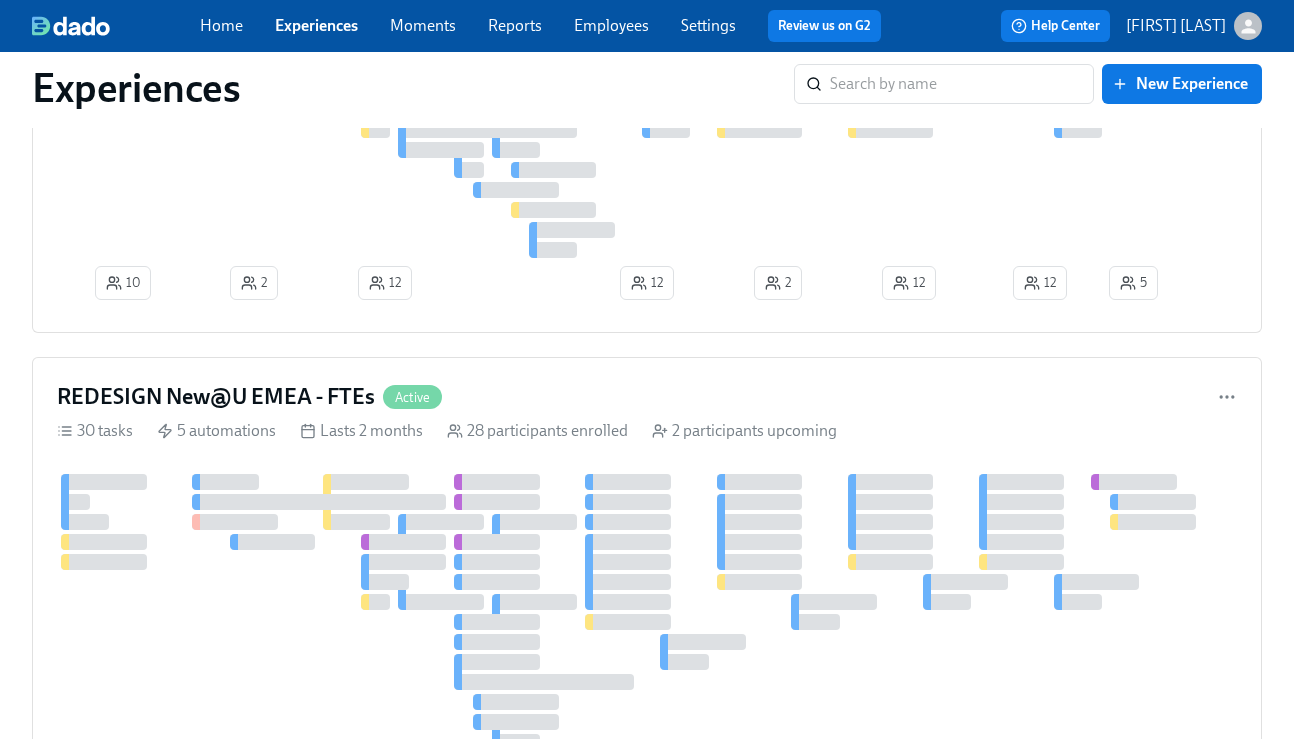 scroll, scrollTop: 934, scrollLeft: 0, axis: vertical 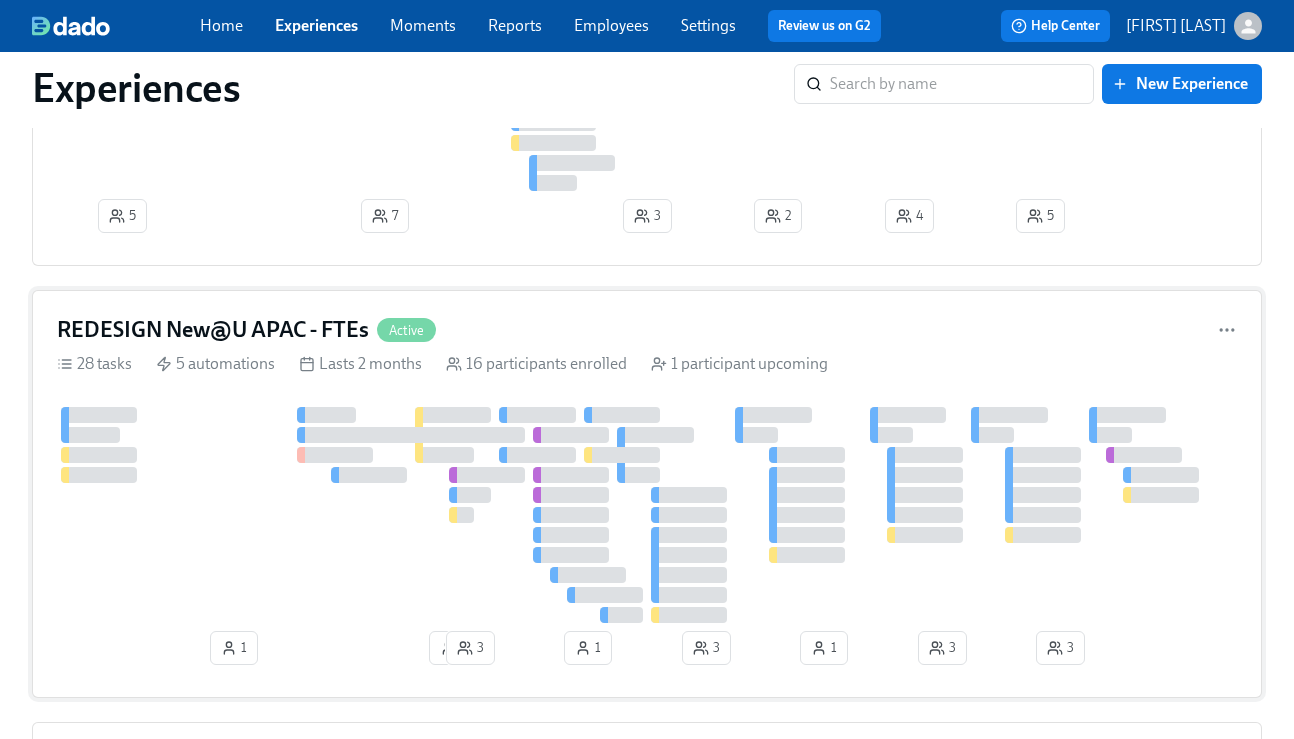 click at bounding box center (647, 515) 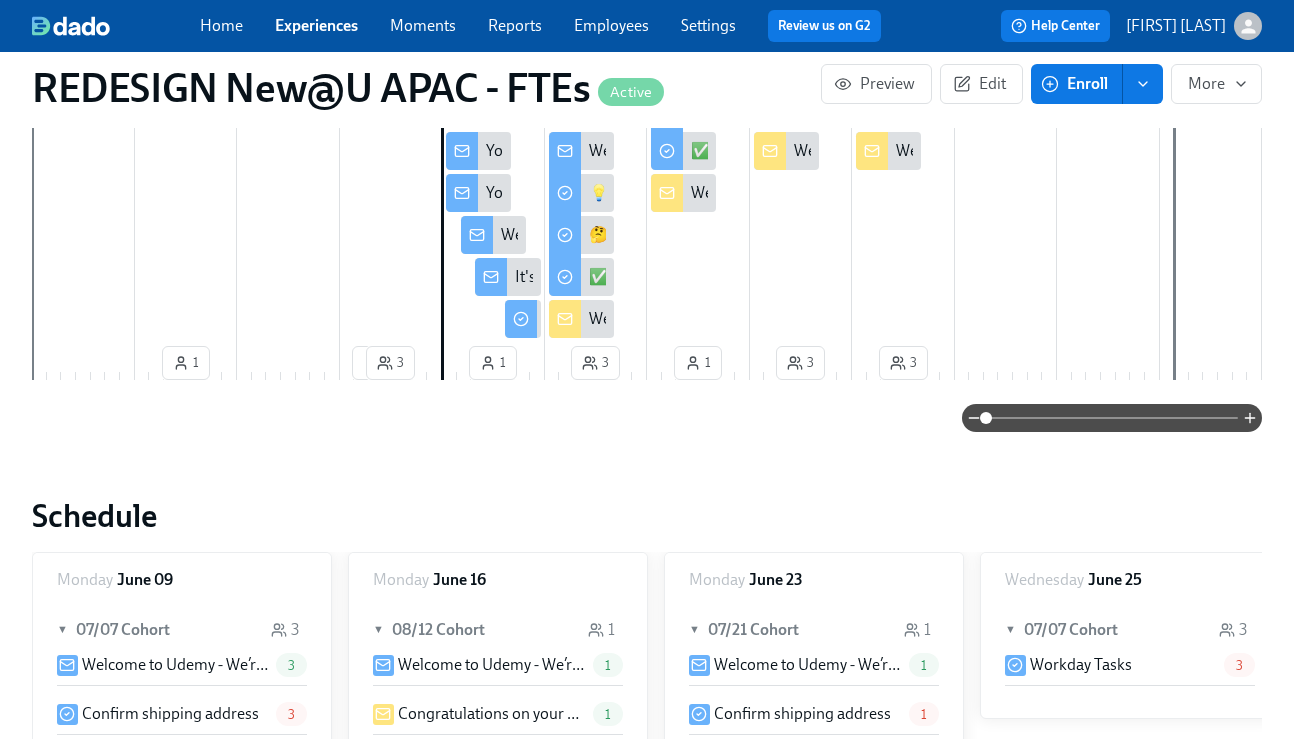 scroll, scrollTop: 0, scrollLeft: 0, axis: both 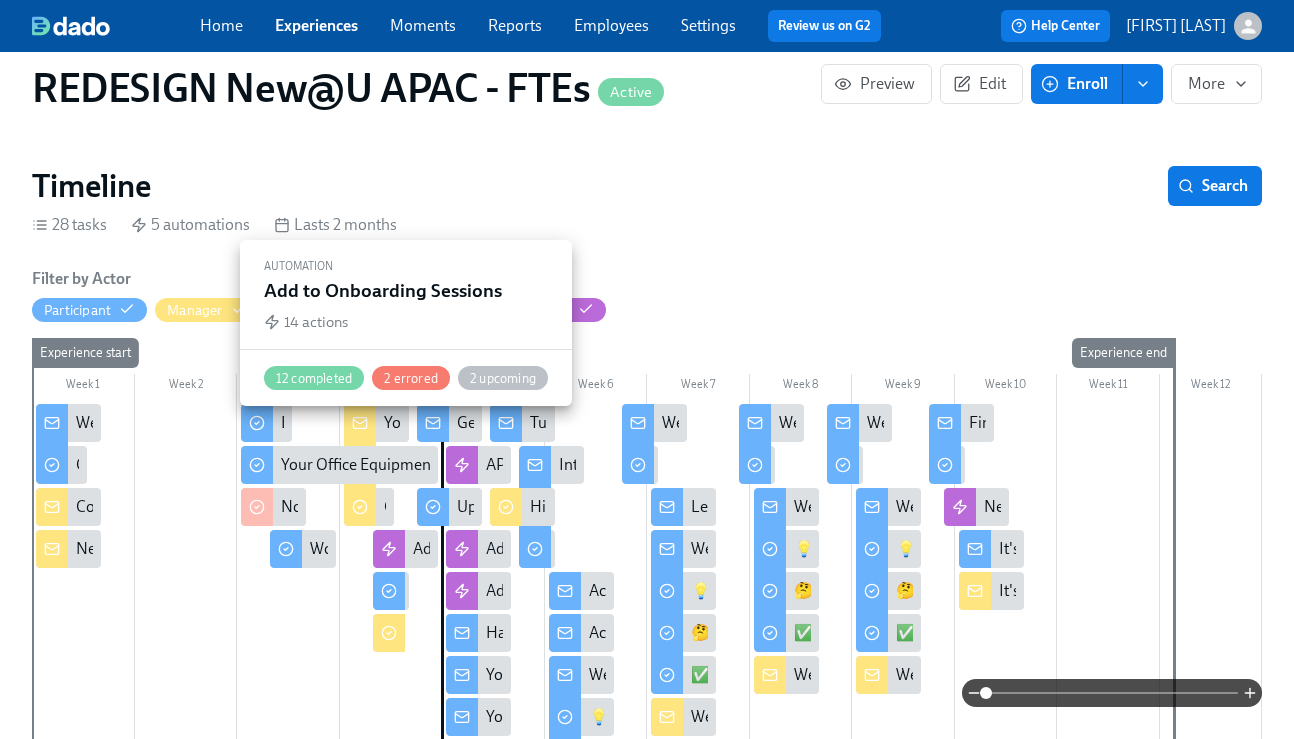 click at bounding box center [389, 549] 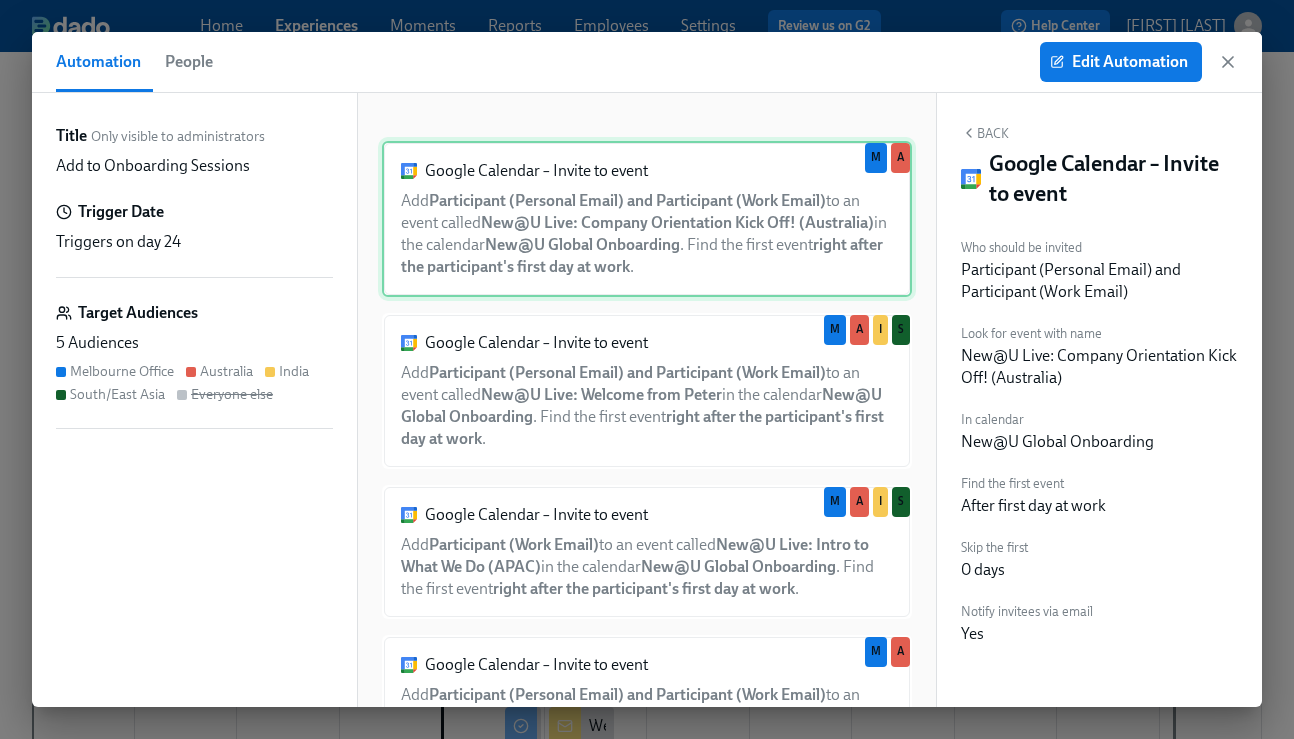 click on "Google Calendar – Invite to event Add Participant (Personal Email) and Participant (Work Email) to an event called New@U Live: Company Orientation Kick Off! ([COUNTRY]) in the calendar New@U Global Onboarding . Find the first event right after the participant's first day at work . M A" at bounding box center [647, 219] 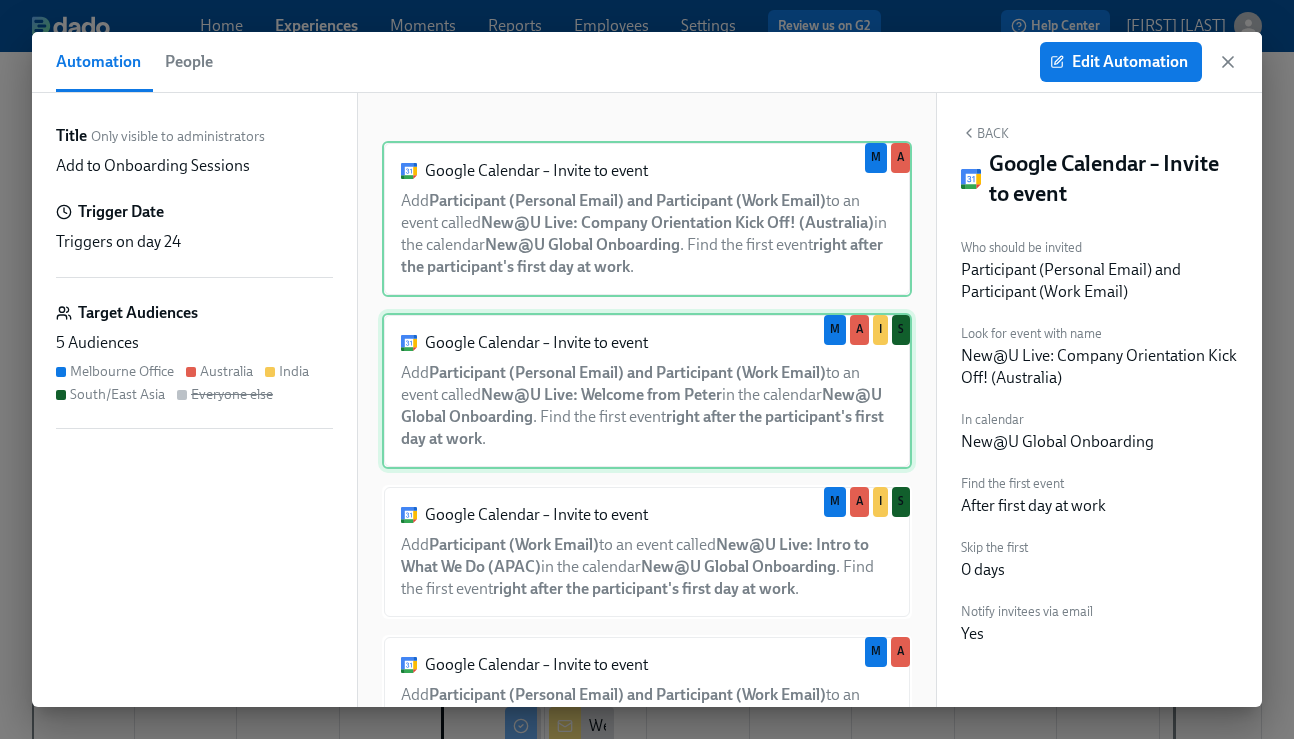 click on "Google Calendar – Invite to event Add Participant (Personal Email) and Participant (Work Email) to an event called New@U Live: Welcome from [FIRST] in the calendar New@U Global Onboarding . Find the first event right after the participant's first day at work . M A I S" at bounding box center [647, 391] 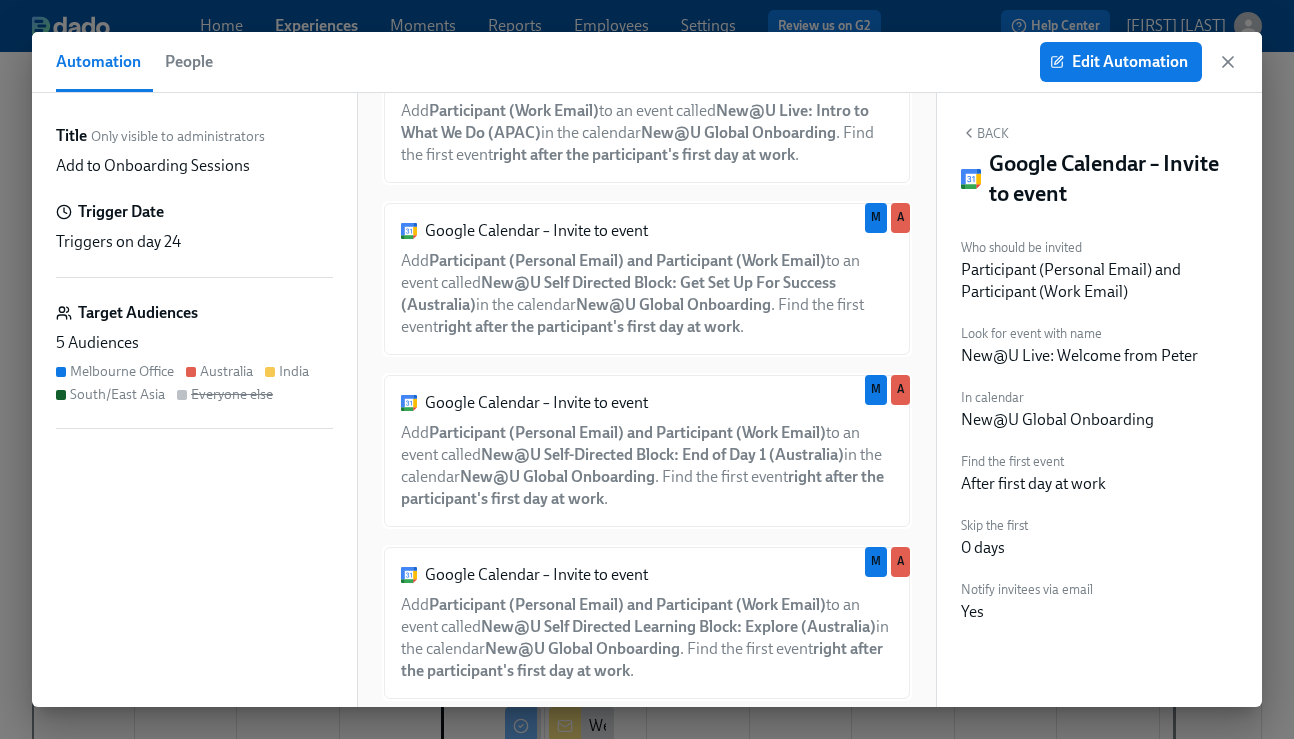 scroll, scrollTop: 439, scrollLeft: 0, axis: vertical 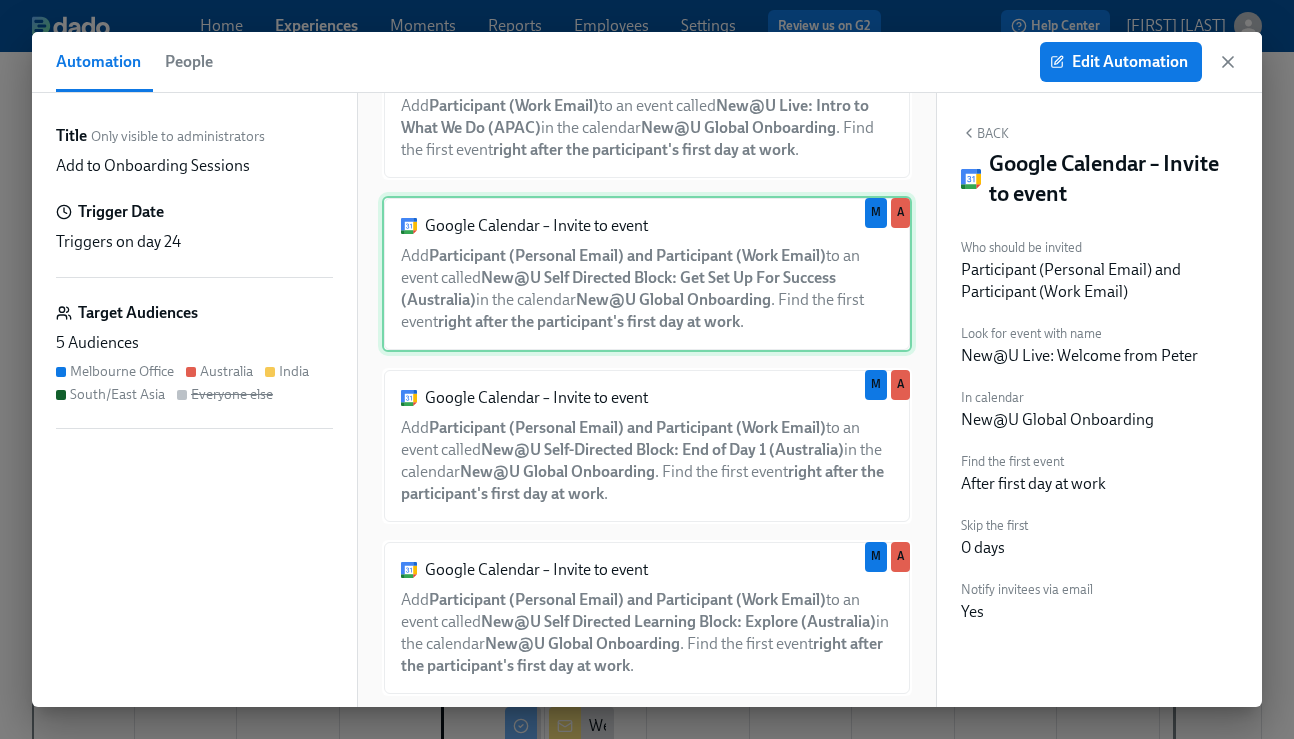 click on "Google Calendar – Invite to event Add Participant (Personal Email) and Participant (Work Email) to an event called New@U Self Directed Block: Get Set Up For Success ([COUNTRY]) in the calendar New@U Global Onboarding . Find the first event right after the participant's first day at work . M A" at bounding box center [647, 274] 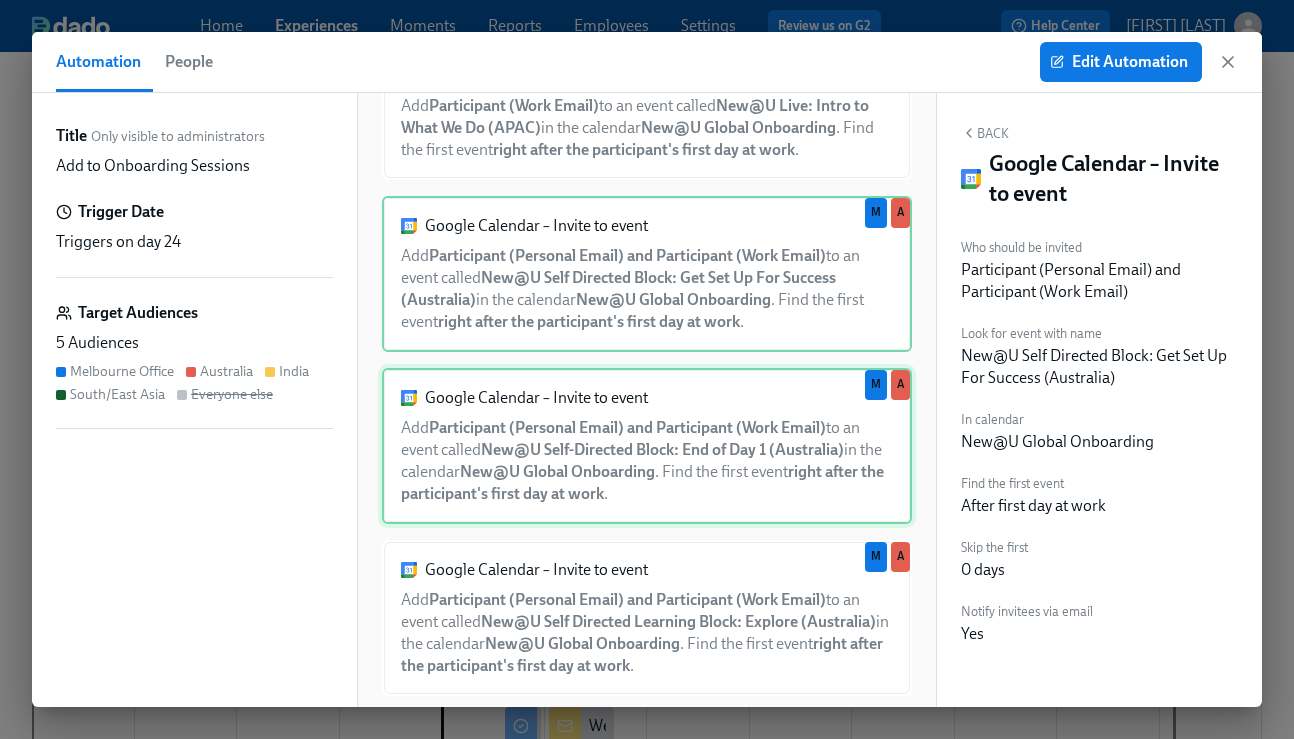 click on "Google Calendar – Invite to event Add Participant ([EMAIL]) and Participant ([EMAIL]) to an event called New@U Self-Directed Block: End of Day 1 (Australia) in the calendar New@U Global Onboarding. Find the first event right after the participant's first day at work. M A" at bounding box center (647, 446) 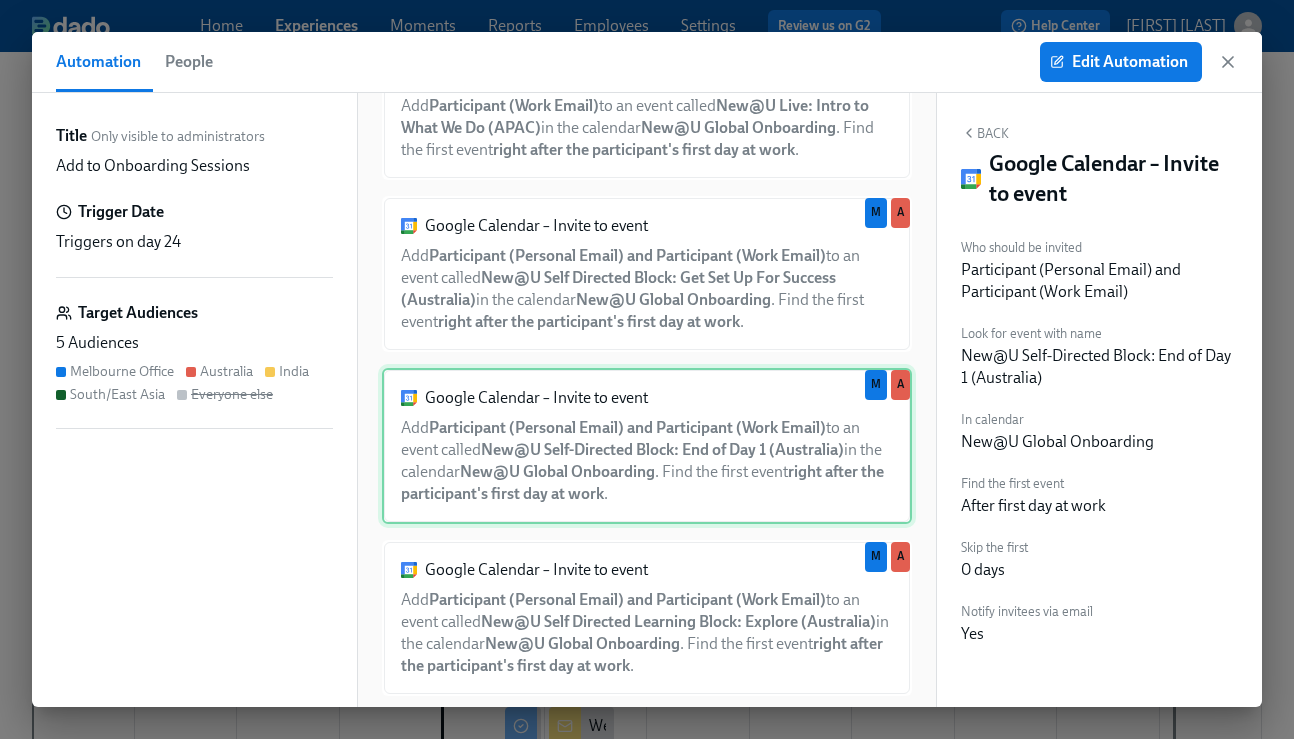 scroll, scrollTop: 626, scrollLeft: 0, axis: vertical 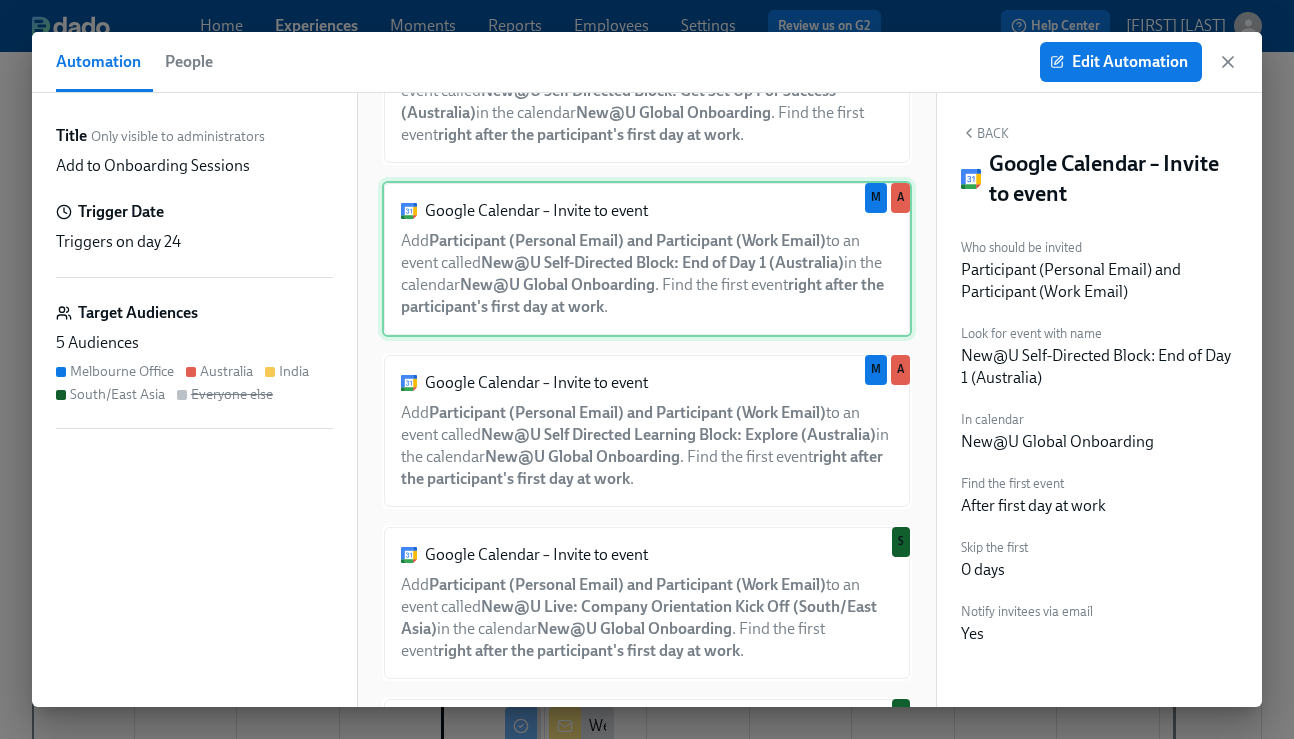 click on "Google Calendar – Invite to event Add Participant (Personal Email) and Participant (Work Email) to an event called New@U Self Directed Learning Block: Explore ([COUNTRY]) in the calendar New@U Global Onboarding . Find the first event right after the participant's first day at work . M A" at bounding box center [647, 431] 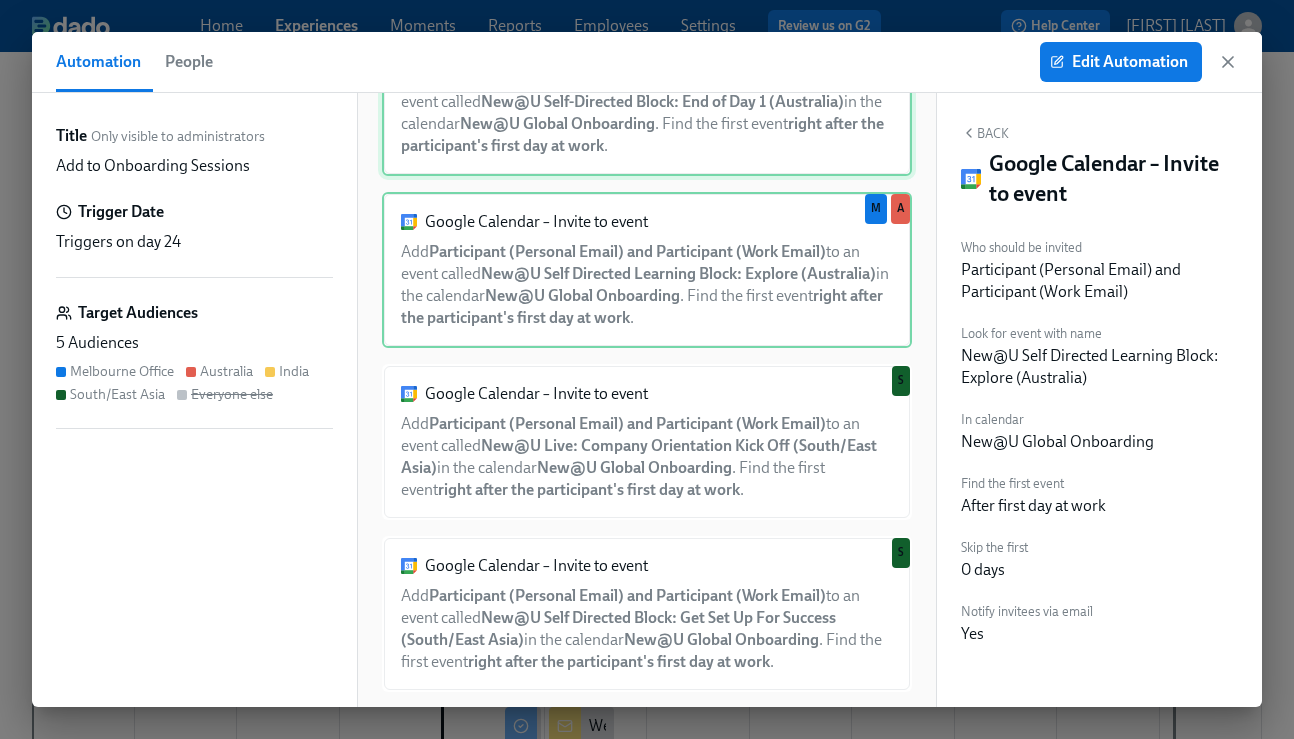 scroll, scrollTop: 786, scrollLeft: 0, axis: vertical 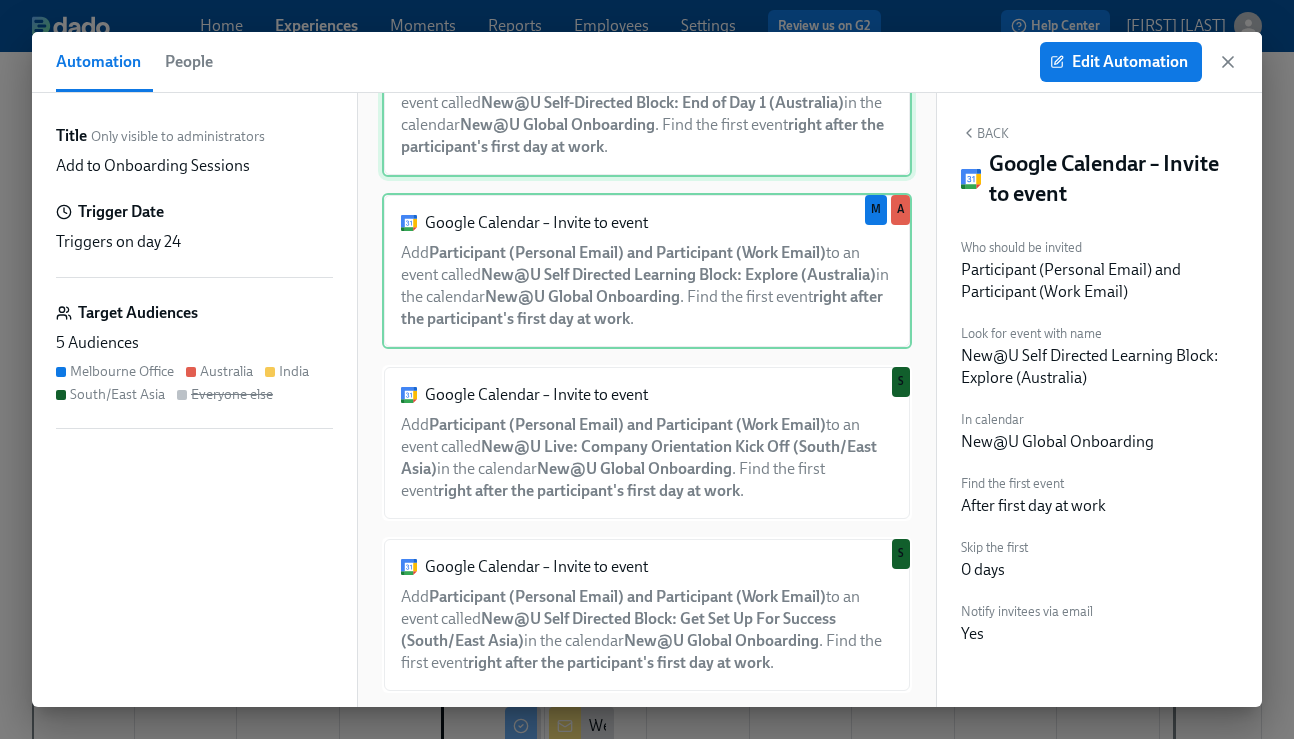 click on "Google Calendar – Invite to event Add Participant (Personal Email) and Participant (Work Email) to an event called New@U Live: Company Orientation Kick Off ([REGION]) in the calendar New@U Global Onboarding . Find the first event right after the participant's first day at work . S" at bounding box center [647, 443] 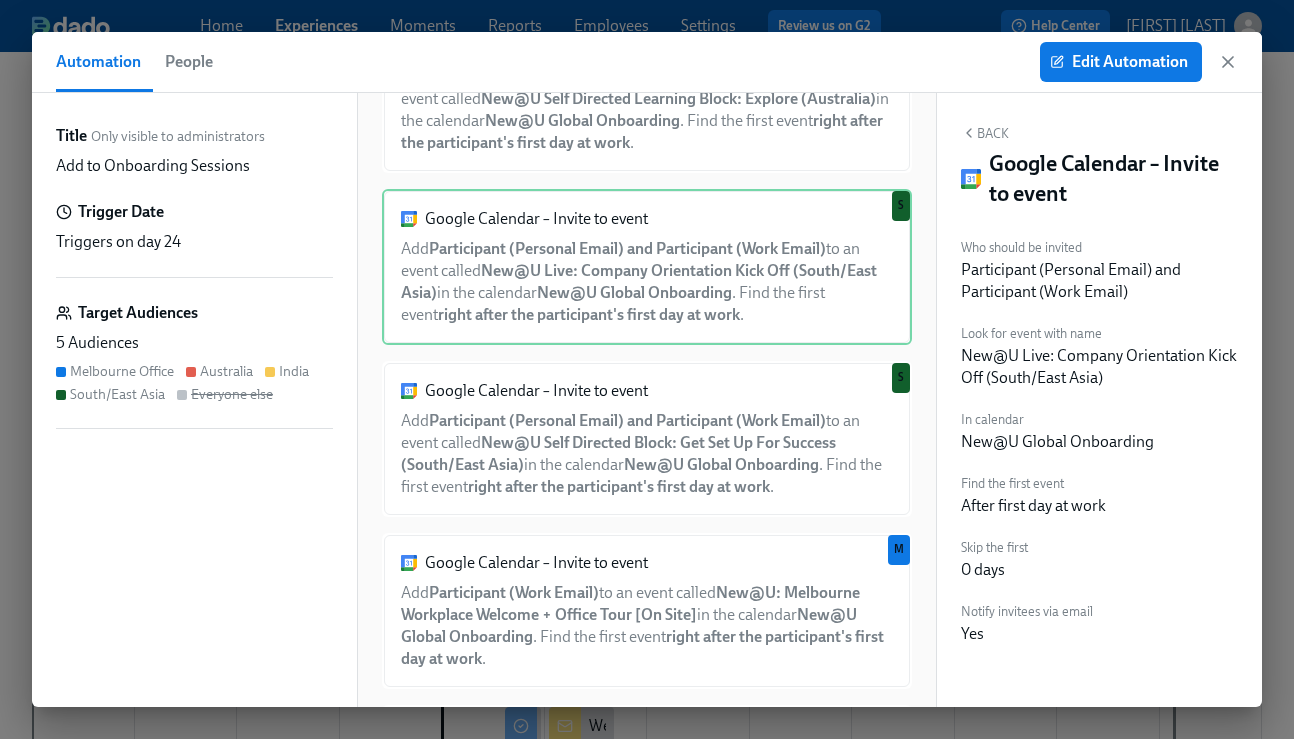 scroll, scrollTop: 963, scrollLeft: 0, axis: vertical 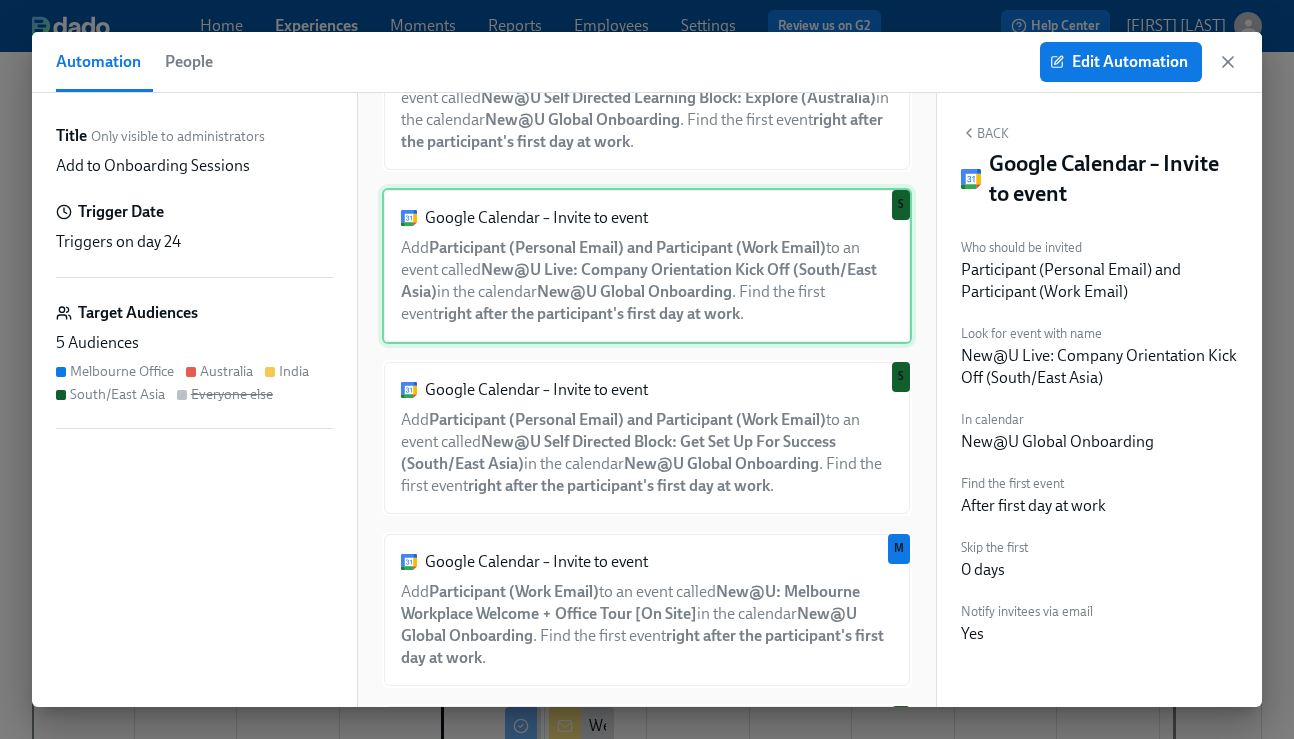 click on "Google Calendar – Invite to event Add Participant (Personal Email) and Participant (Work Email) to an event called New@U Live: Company Orientation Kick Off ([REGION]) in the calendar New@U Global Onboarding . Find the first event right after the participant's first day at work . S" at bounding box center (647, 266) 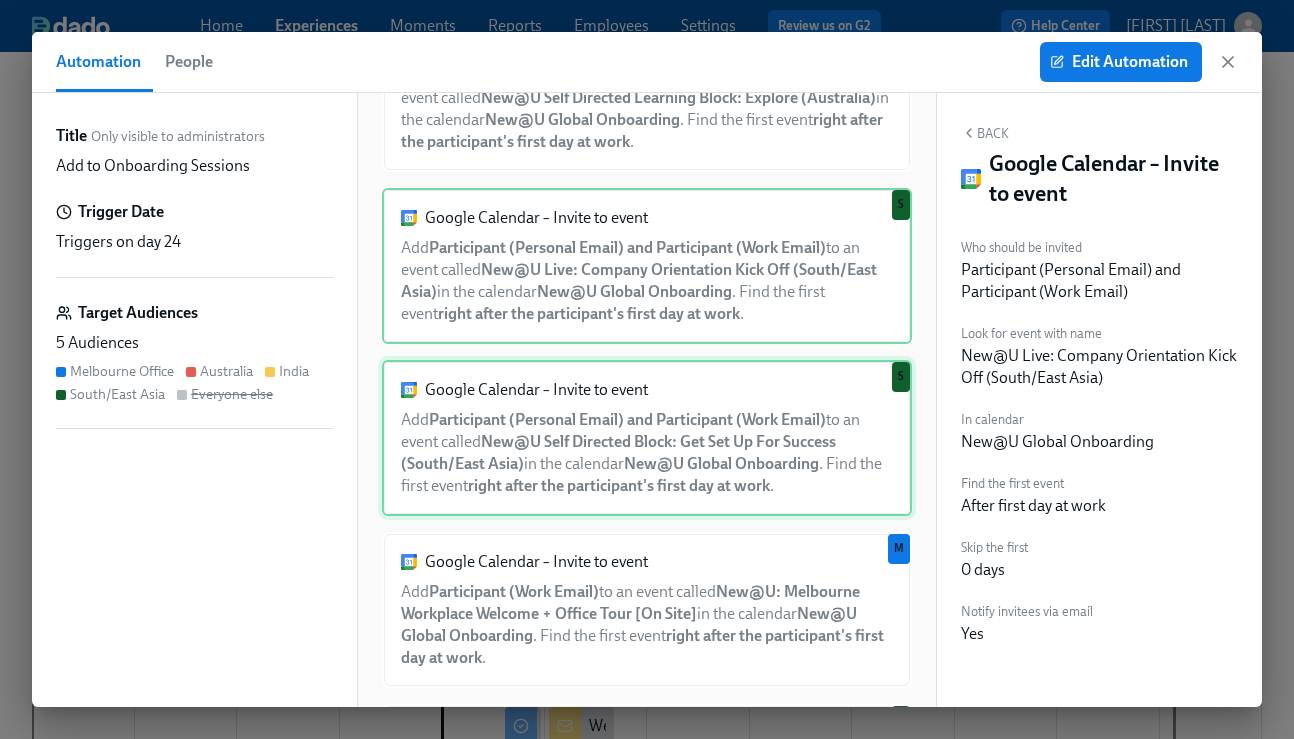 click on "Google Calendar – Invite to event Add Participant (Personal Email) and Participant (Work Email) to an event called New@U Self Directed Block: Get Set Up For Success ([REGION]) in the calendar New@U Global Onboarding . Find the first event right after the participant's first day at work . S" at bounding box center (647, 438) 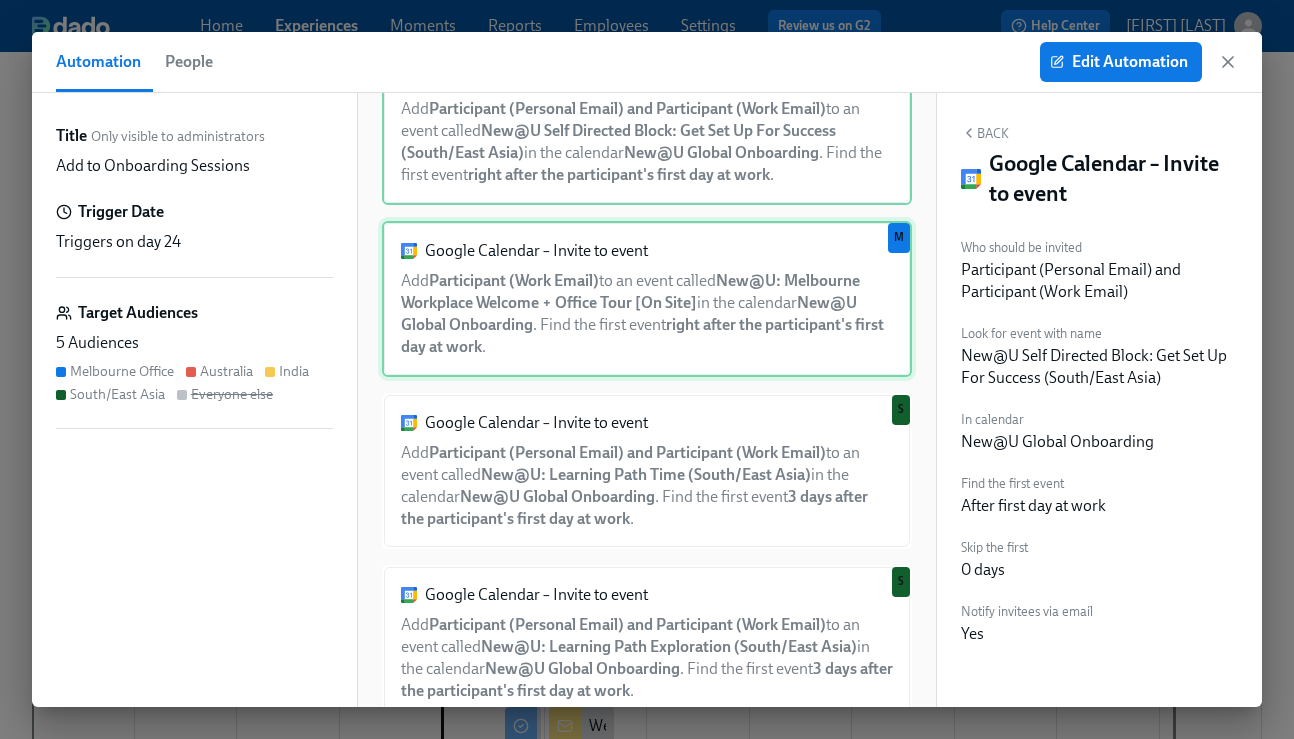 scroll, scrollTop: 1275, scrollLeft: 0, axis: vertical 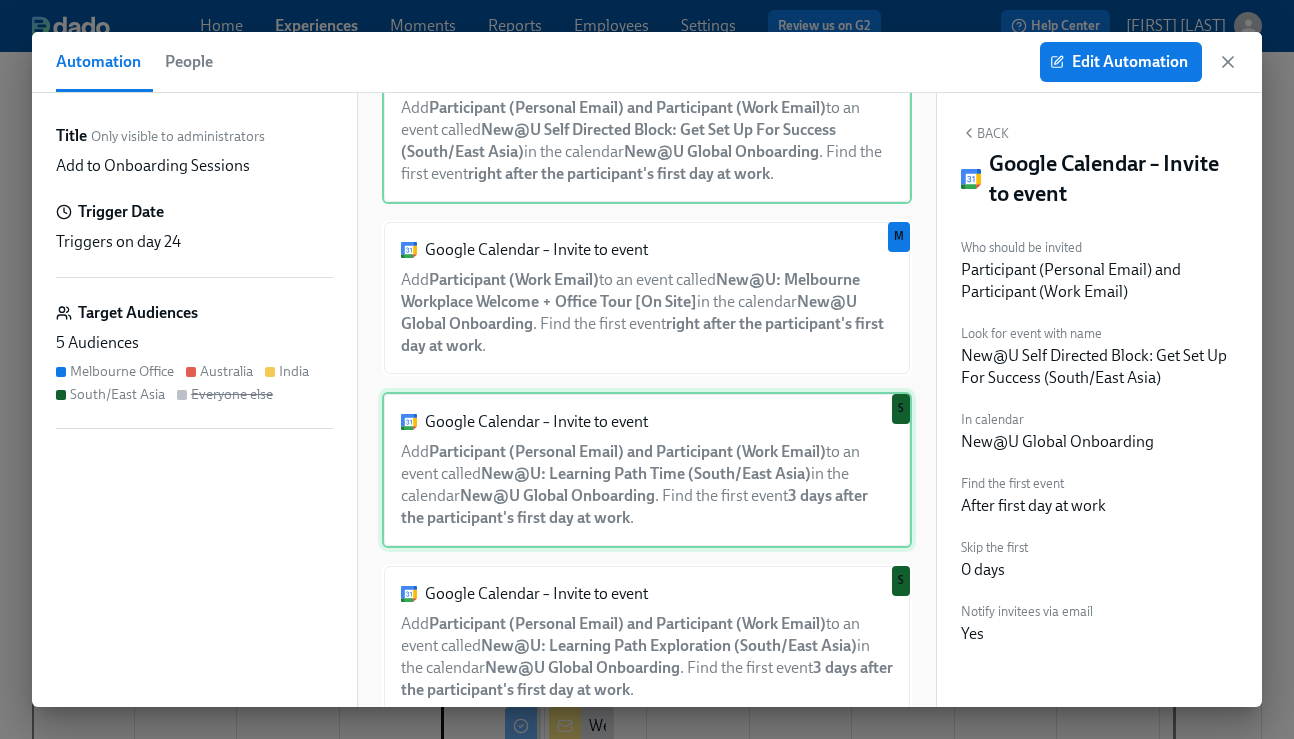 click on "Google Calendar – Invite to event Add  Participant (Personal Email) and Participant (Work Email)  to an event called  New@U: Learning Path Time (South/East Asia)  in the calendar  New@U Global Onboarding  . Find the first event  3 days after the participant's first day at work . S" at bounding box center (647, 470) 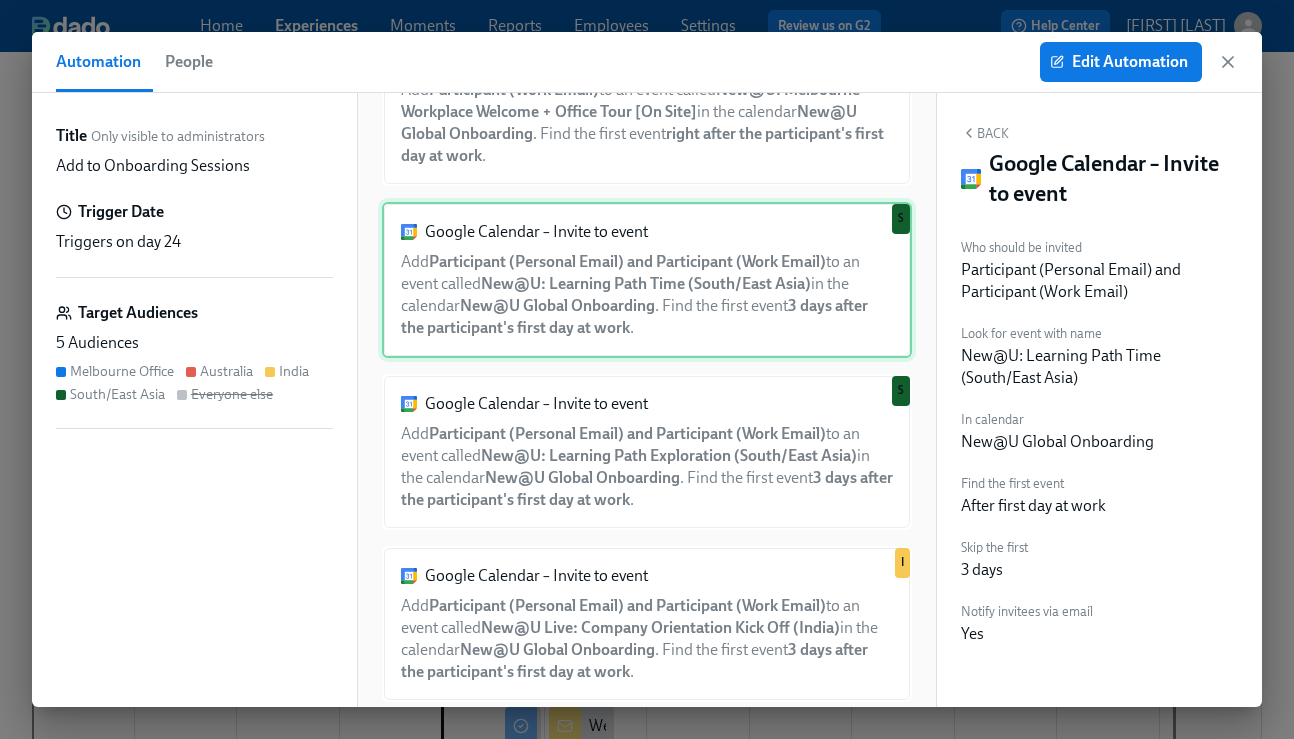 scroll, scrollTop: 1468, scrollLeft: 0, axis: vertical 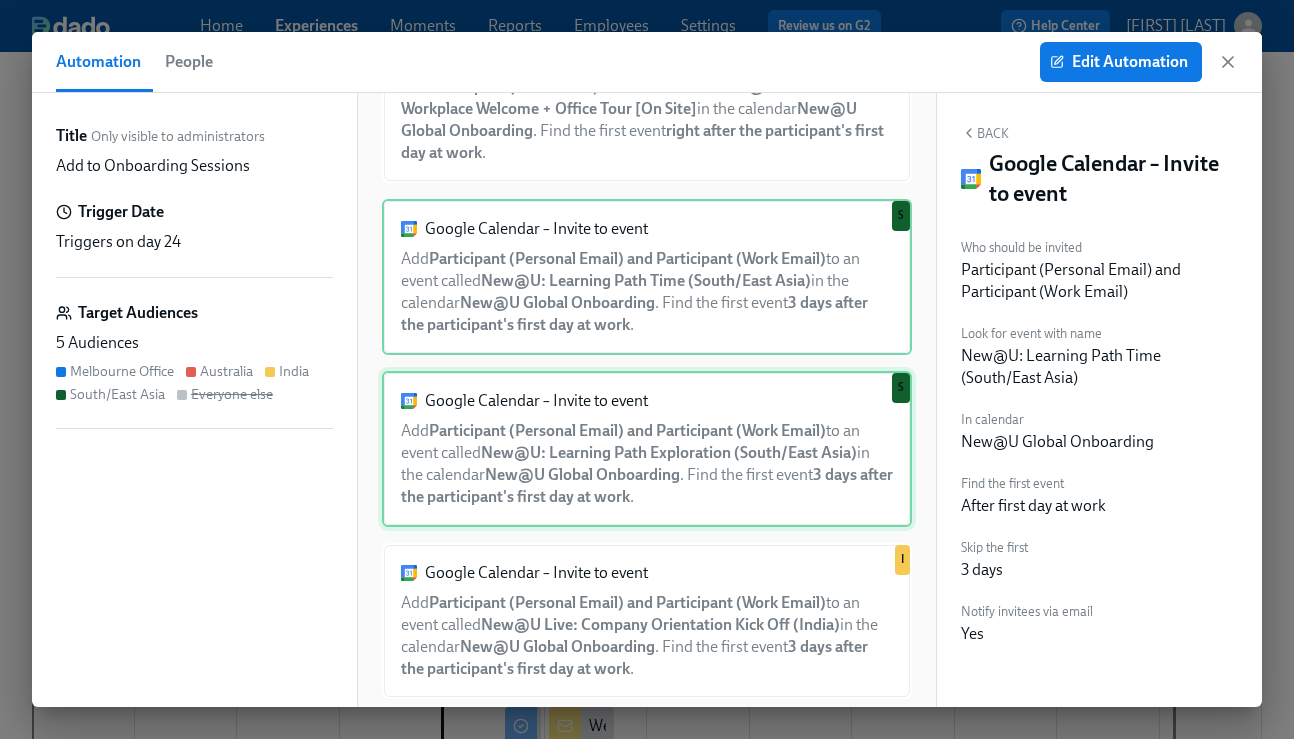 click on "Google Calendar – Invite to event Add  Participant (Personal Email) and Participant (Work Email)  to an event called  New@U: Learning Path Exploration (South/East Asia)  in the calendar  New@U Global Onboarding  . Find the first event  3 days after the participant's first day at work . S" at bounding box center [647, 449] 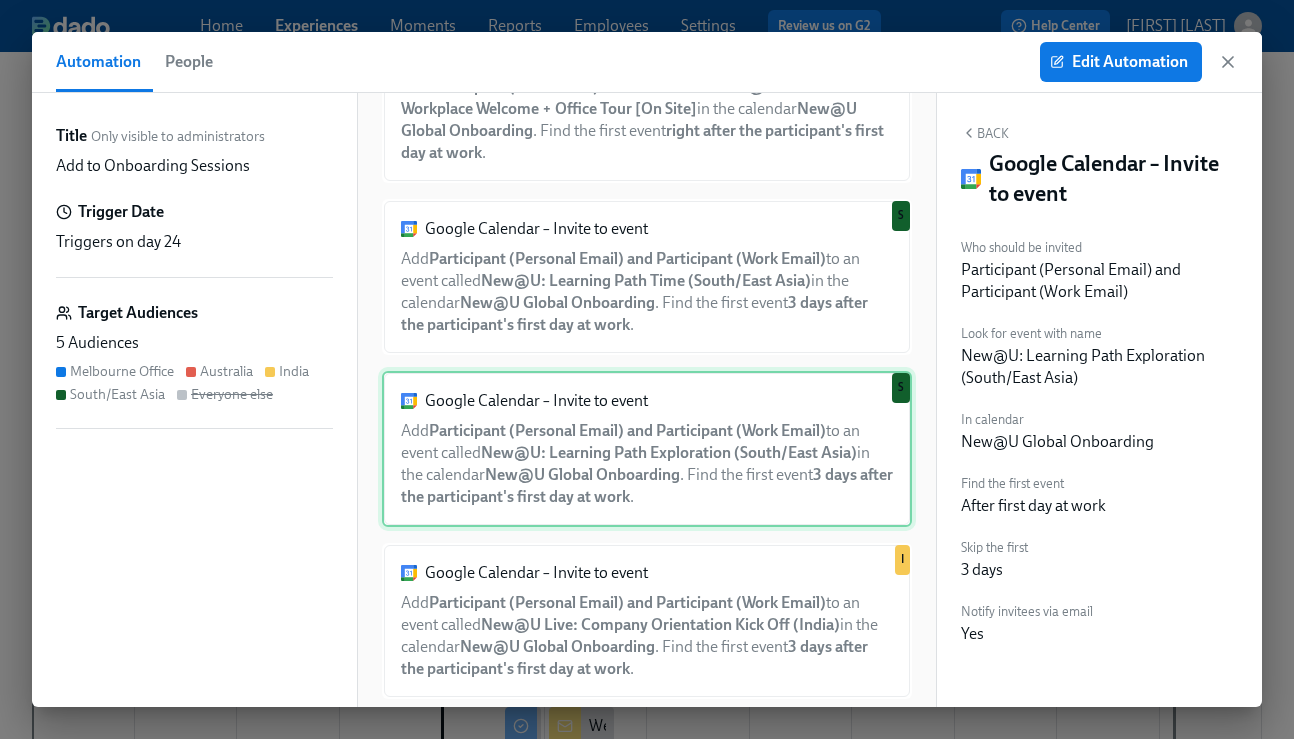 click on "Google Calendar – Invite to event Add  Participant (Personal Email) and Participant (Work Email)  to an event called  New@U: Learning Path Exploration (South/East Asia)  in the calendar  New@U Global Onboarding  . Find the first event  3 days after the participant's first day at work . S" at bounding box center [647, 449] 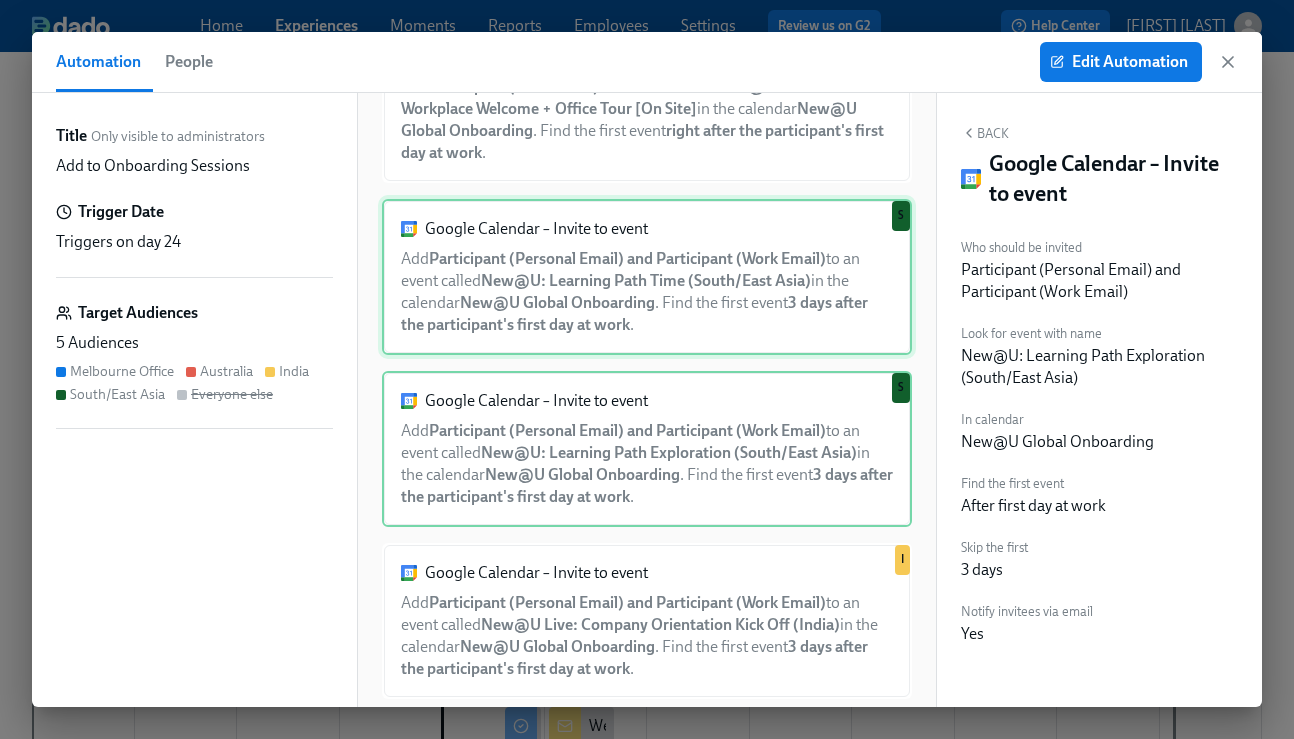 click on "Google Calendar – Invite to event Add  Participant (Personal Email) and Participant (Work Email)  to an event called  New@U: Learning Path Time (South/East Asia)  in the calendar  New@U Global Onboarding  . Find the first event  3 days after the participant's first day at work . S" at bounding box center (647, 277) 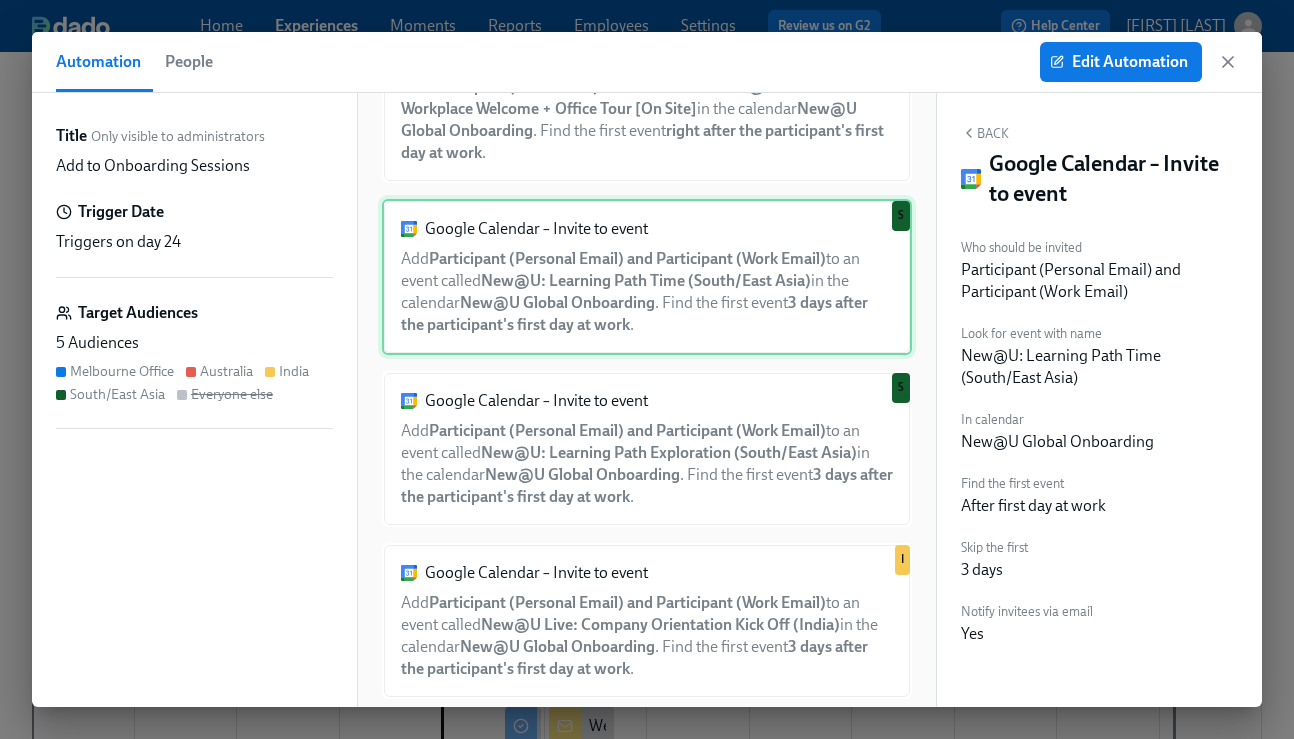 click on "Google Calendar – Invite to event Add  Participant (Personal Email) and Participant (Work Email)  to an event called  New@U: Learning Path Time (South/East Asia)  in the calendar  New@U Global Onboarding  . Find the first event  3 days after the participant's first day at work . S" at bounding box center (647, 277) 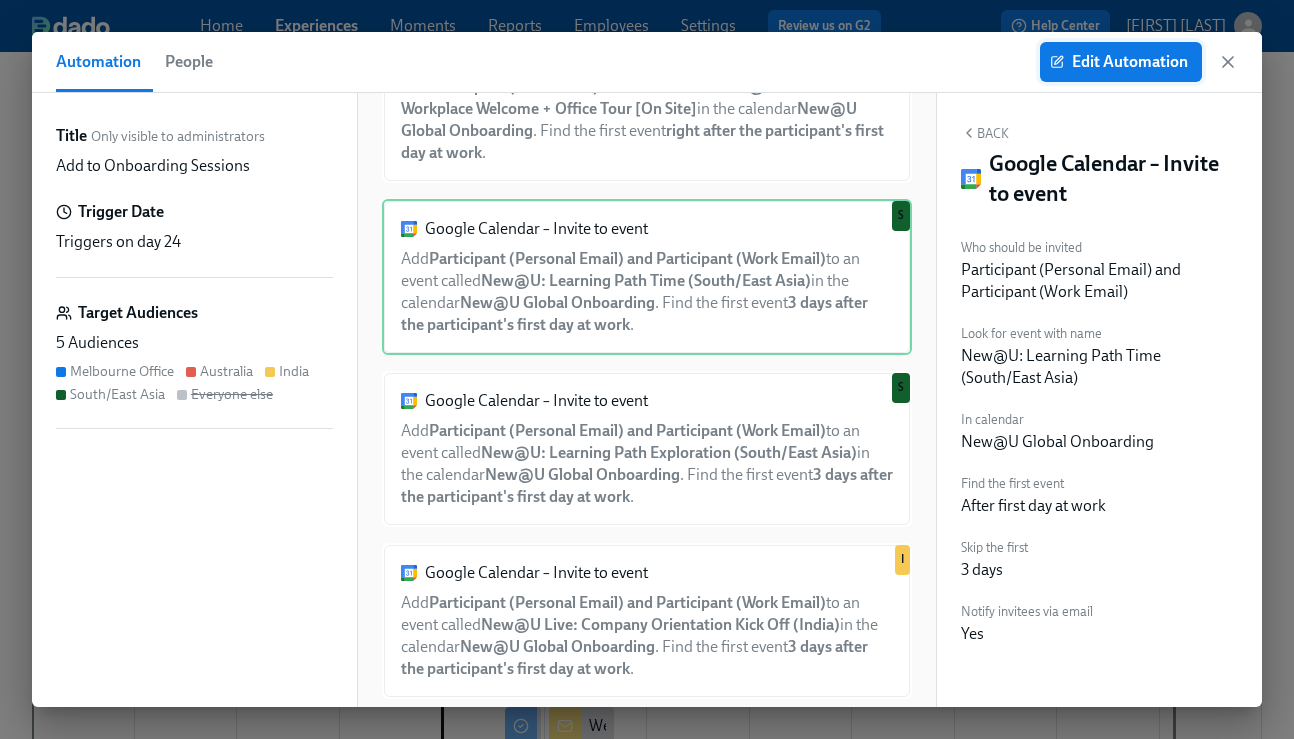 click on "Edit Automation" at bounding box center [1121, 62] 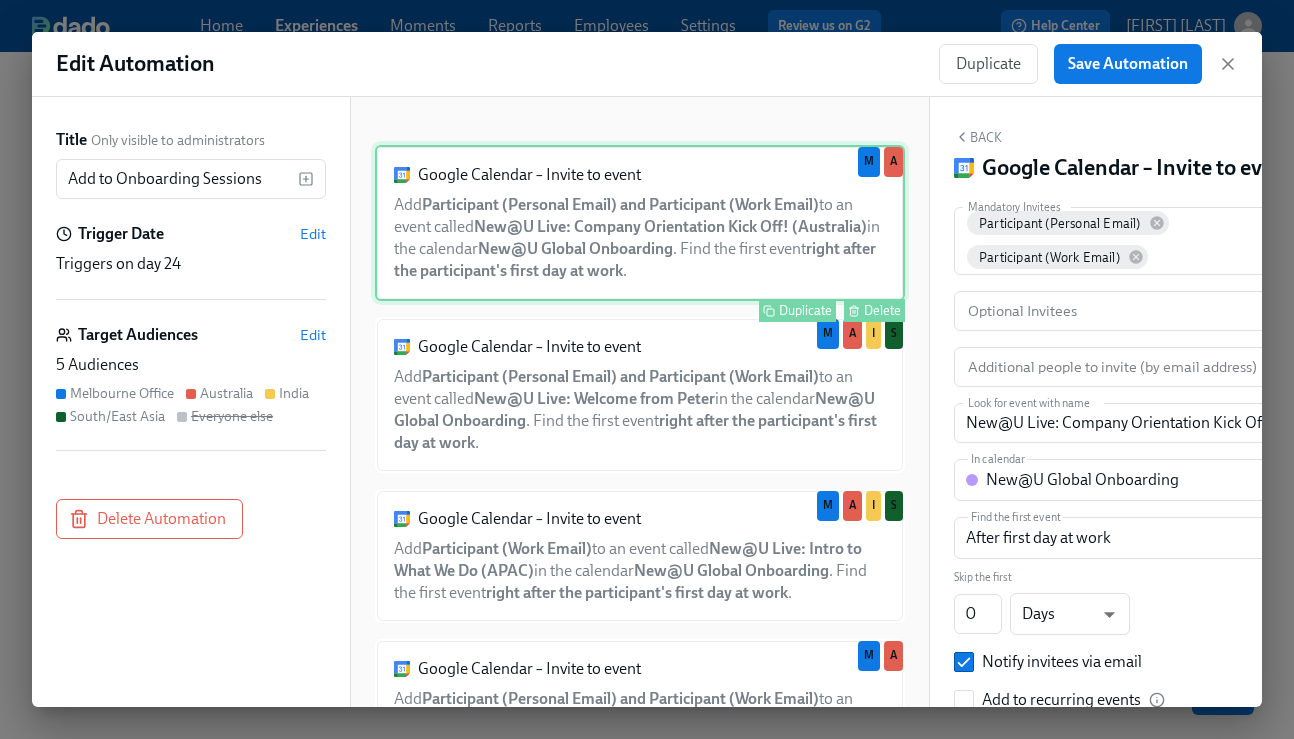 scroll, scrollTop: 0, scrollLeft: 0, axis: both 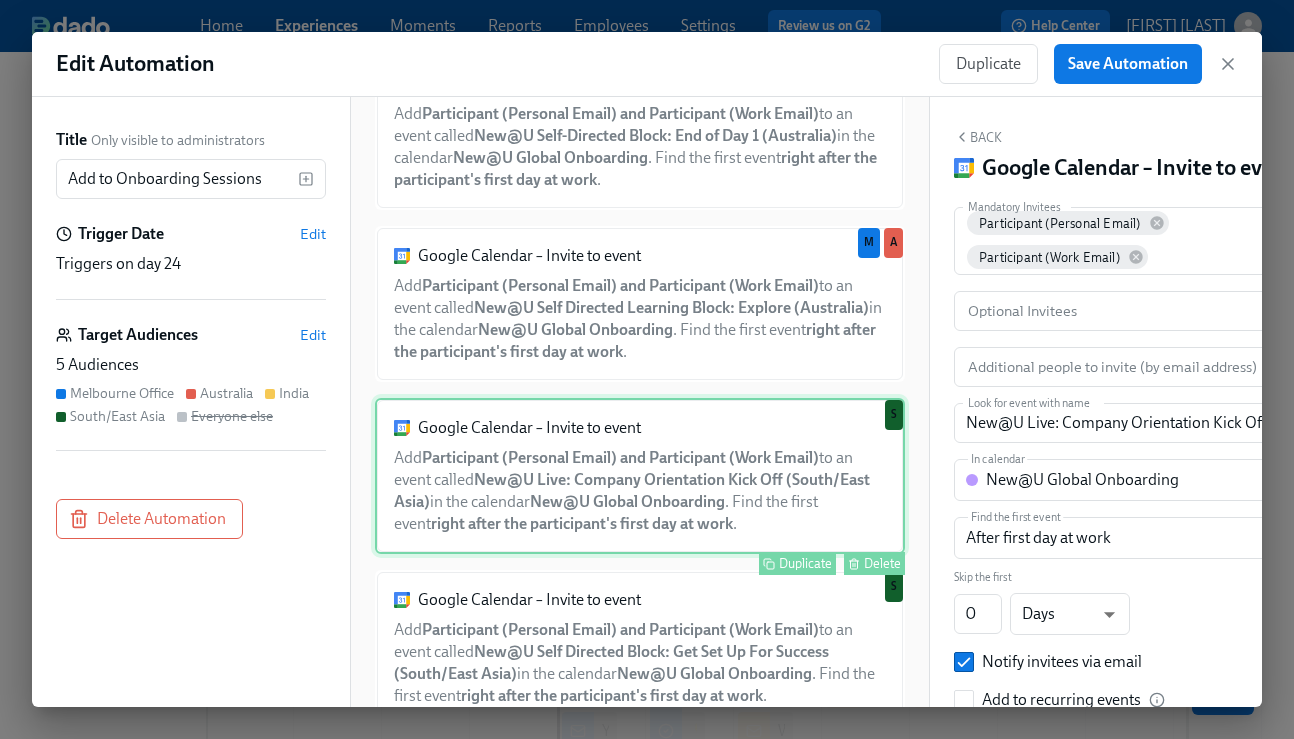 click on "Google Calendar – Invite to event Add  Participant (Personal Email) and Participant (Work Email)  to an event called  New@U Live: Company Orientation Kick Off (South/East Asia)  in the calendar  New@U Global Onboarding  . Find the first event  right after the participant's first day at work .   Duplicate   Delete S" at bounding box center (640, 476) 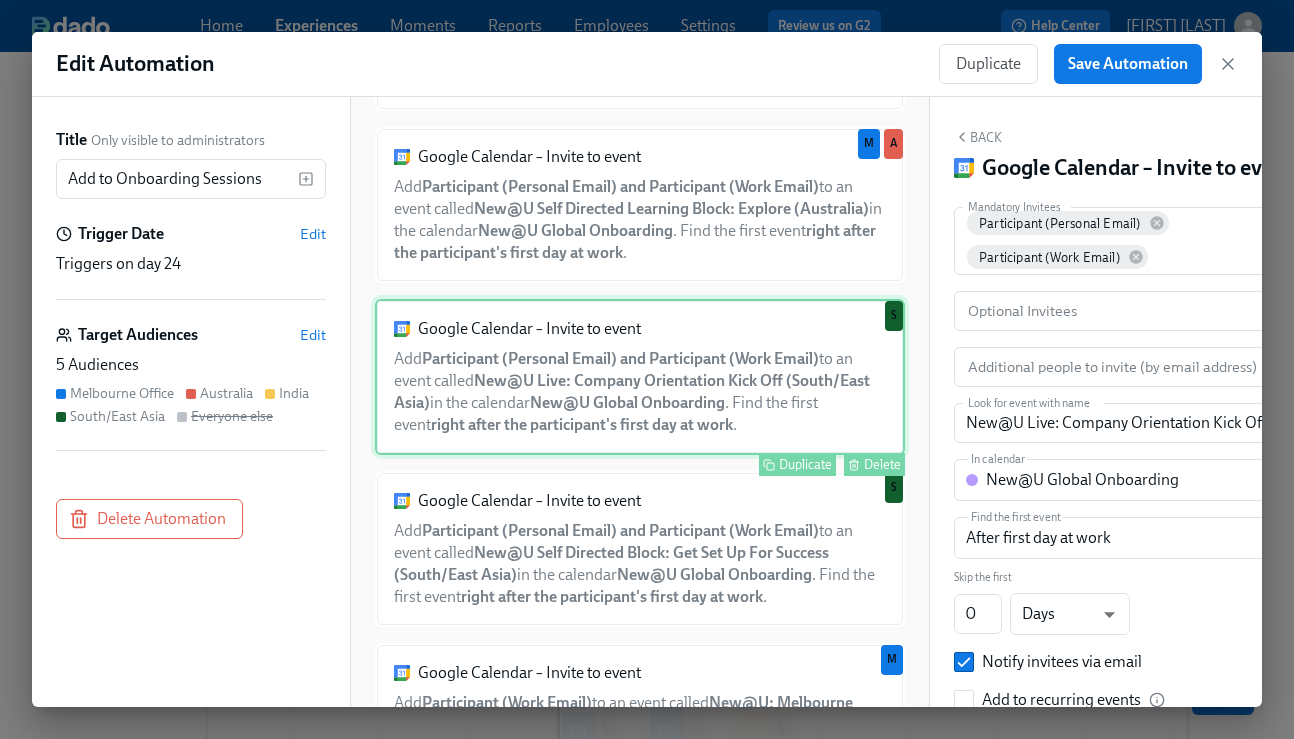 scroll, scrollTop: 857, scrollLeft: 0, axis: vertical 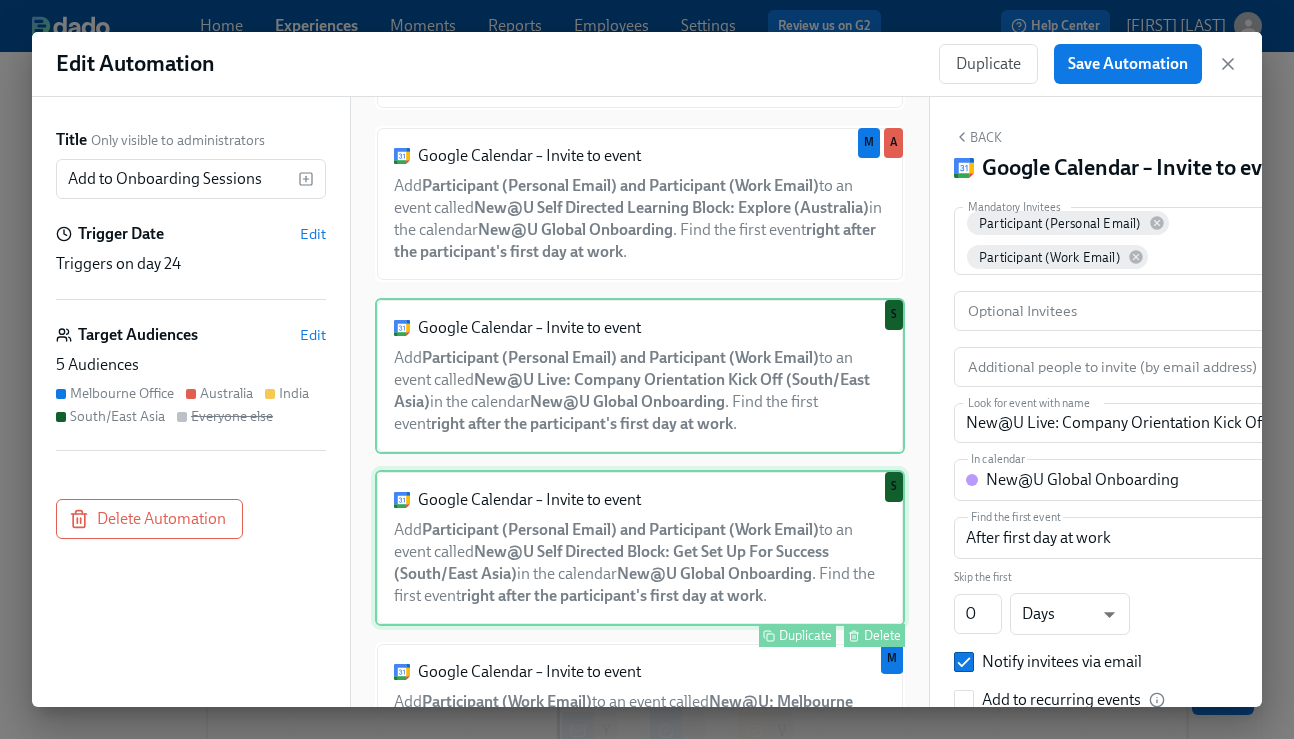 click on "Google Calendar – Invite to event Add  Participant (Personal Email) and Participant (Work Email)  to an event called  New@U Self Directed Block: Get Set Up For Success (South/East Asia)  in the calendar  New@U Global Onboarding  . Find the first event  right after the participant's first day at work .   Duplicate   Delete S" at bounding box center [640, 548] 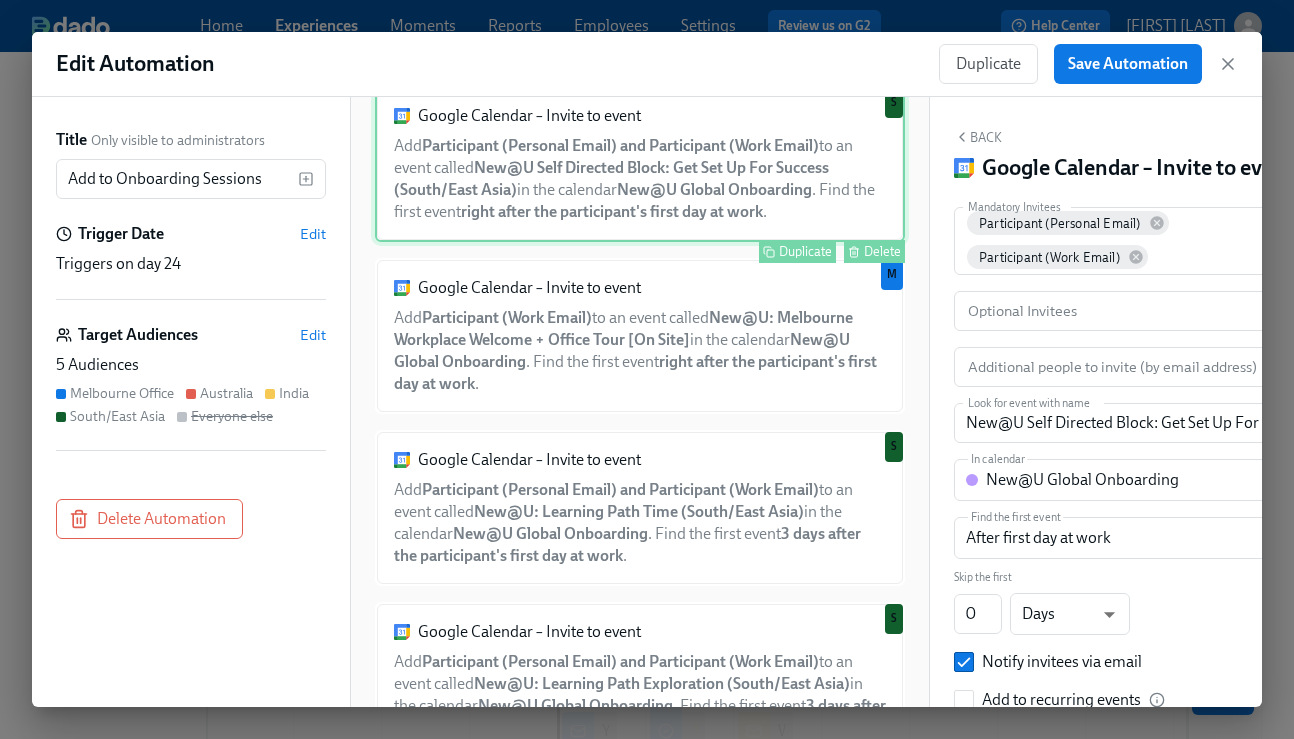 scroll, scrollTop: 1243, scrollLeft: 0, axis: vertical 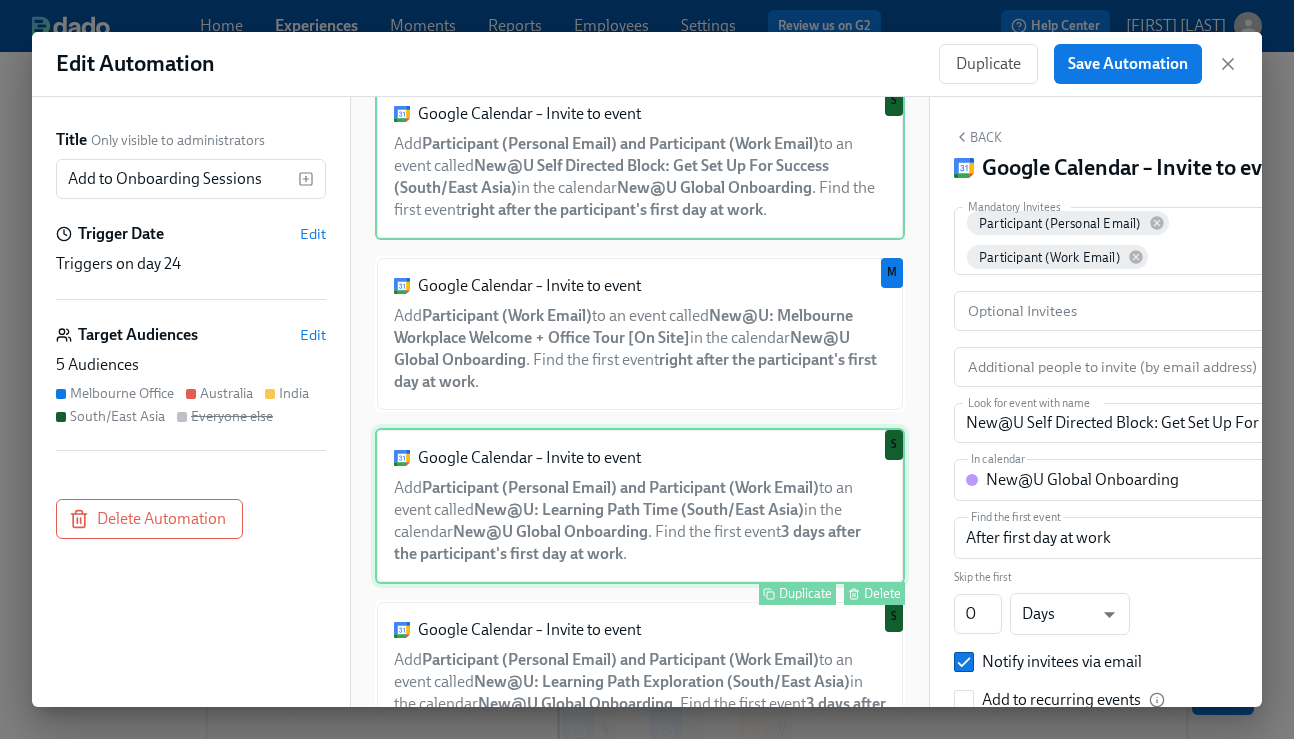 click on "Google Calendar – Invite to event Add Participant (Personal Email) and Participant (Work Email) to an event called New@U: Learning Path Time ([REGION]) in the calendar New@U Global Onboarding . Find the first event 3 days after the participant's first day at work . Duplicate Delete S" at bounding box center [640, 506] 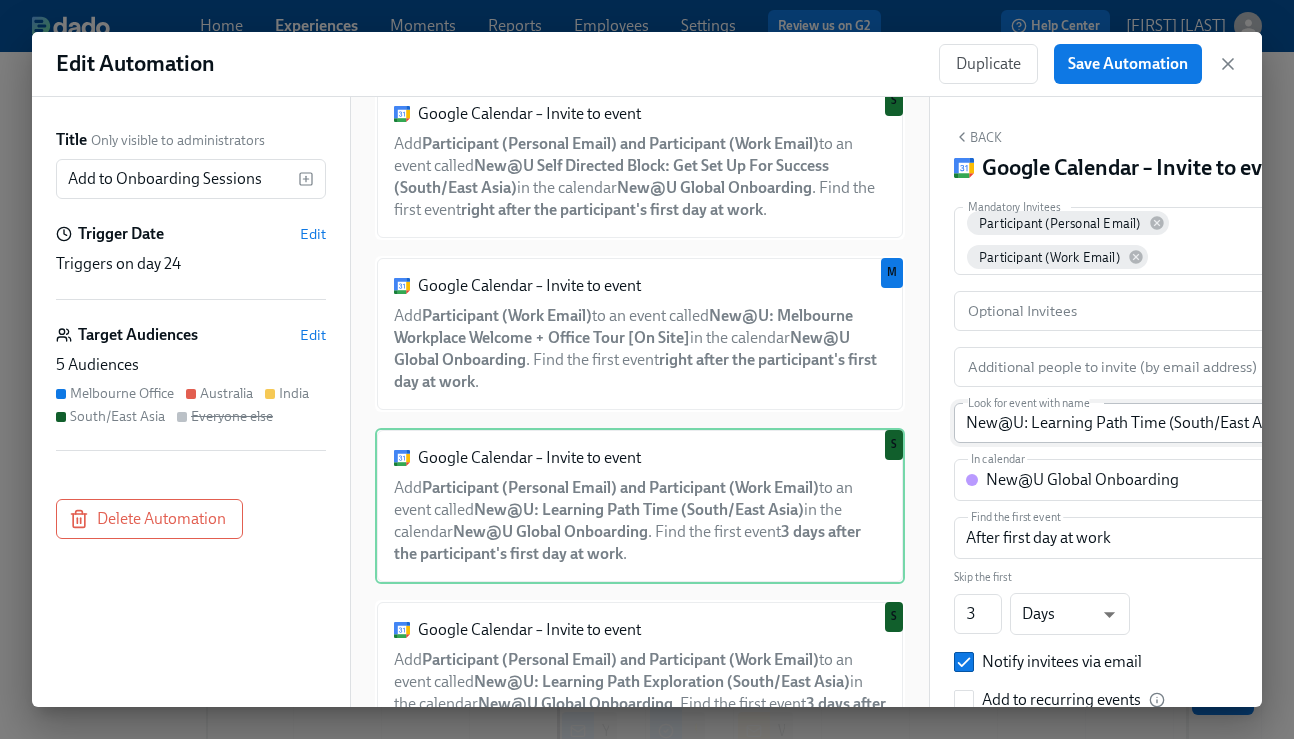 click on "New@U: Learning Path Time (South/East Asia)" at bounding box center (1129, 423) 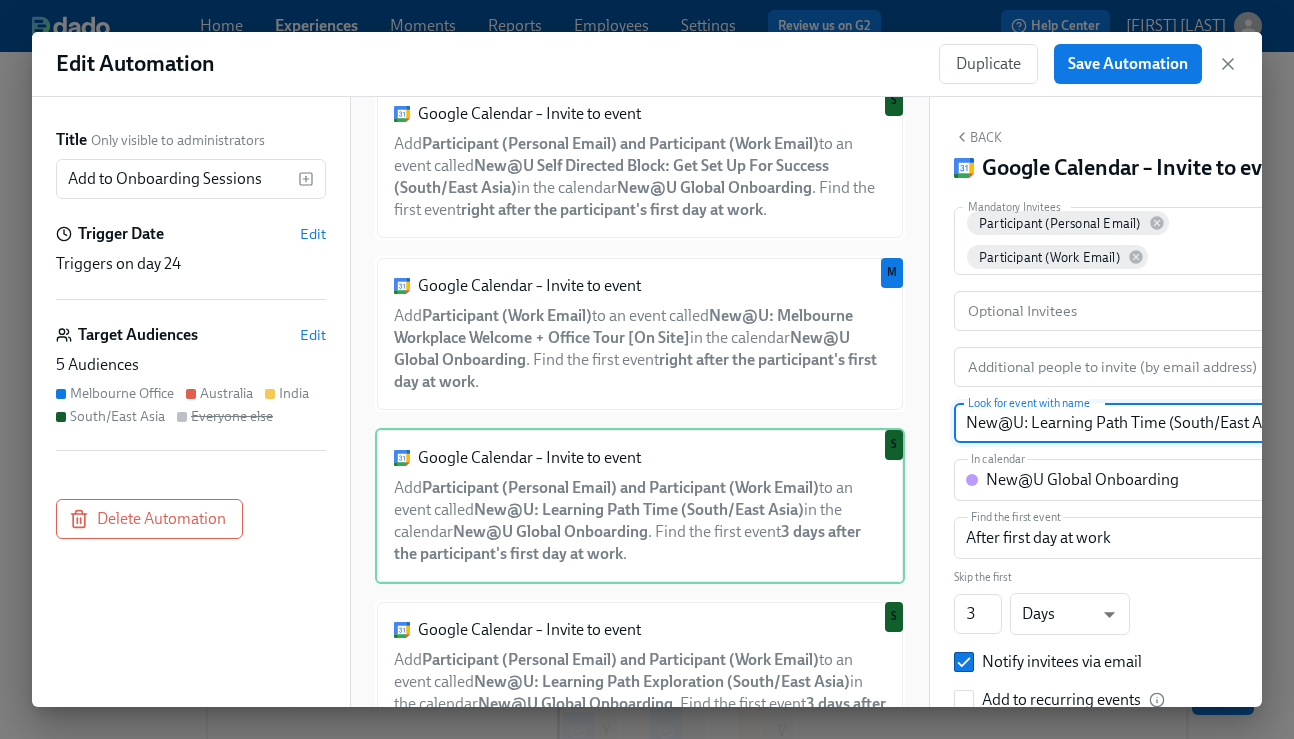 click on "New@U: Learning Path Time (South/East Asia)" at bounding box center (1129, 423) 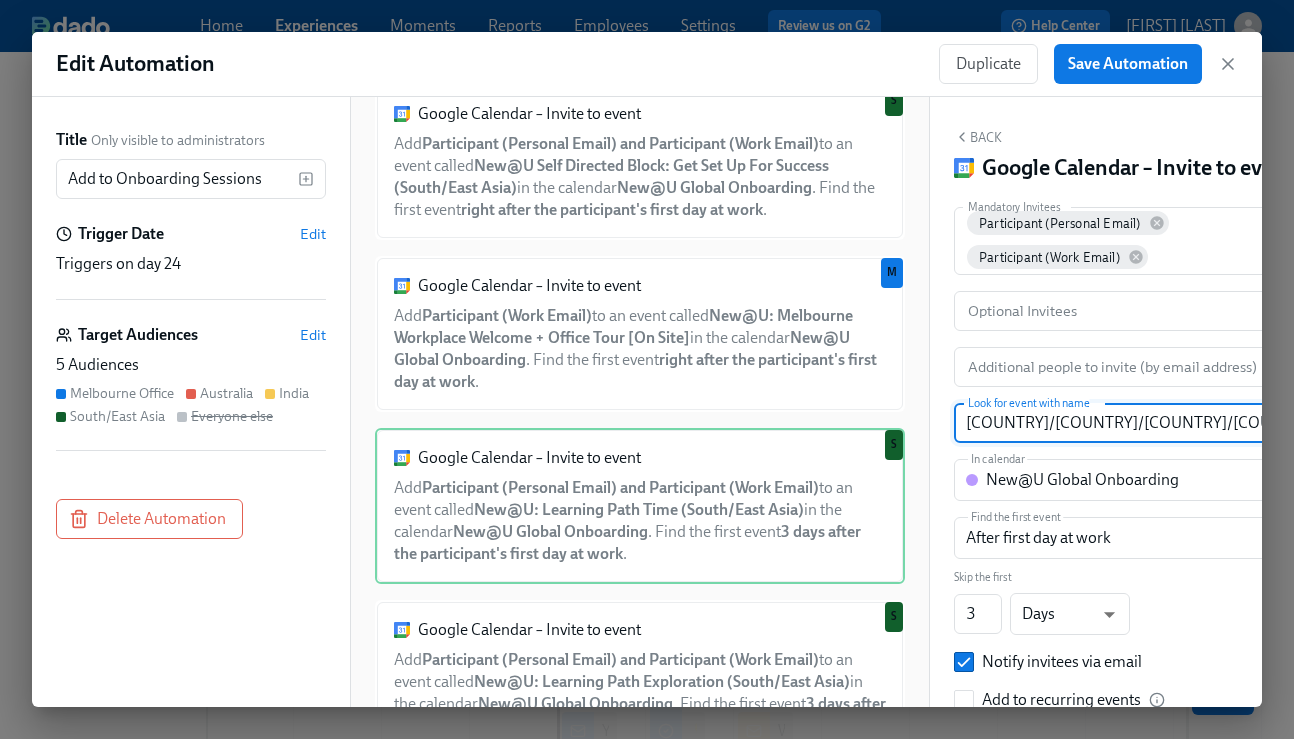 scroll, scrollTop: 0, scrollLeft: 15, axis: horizontal 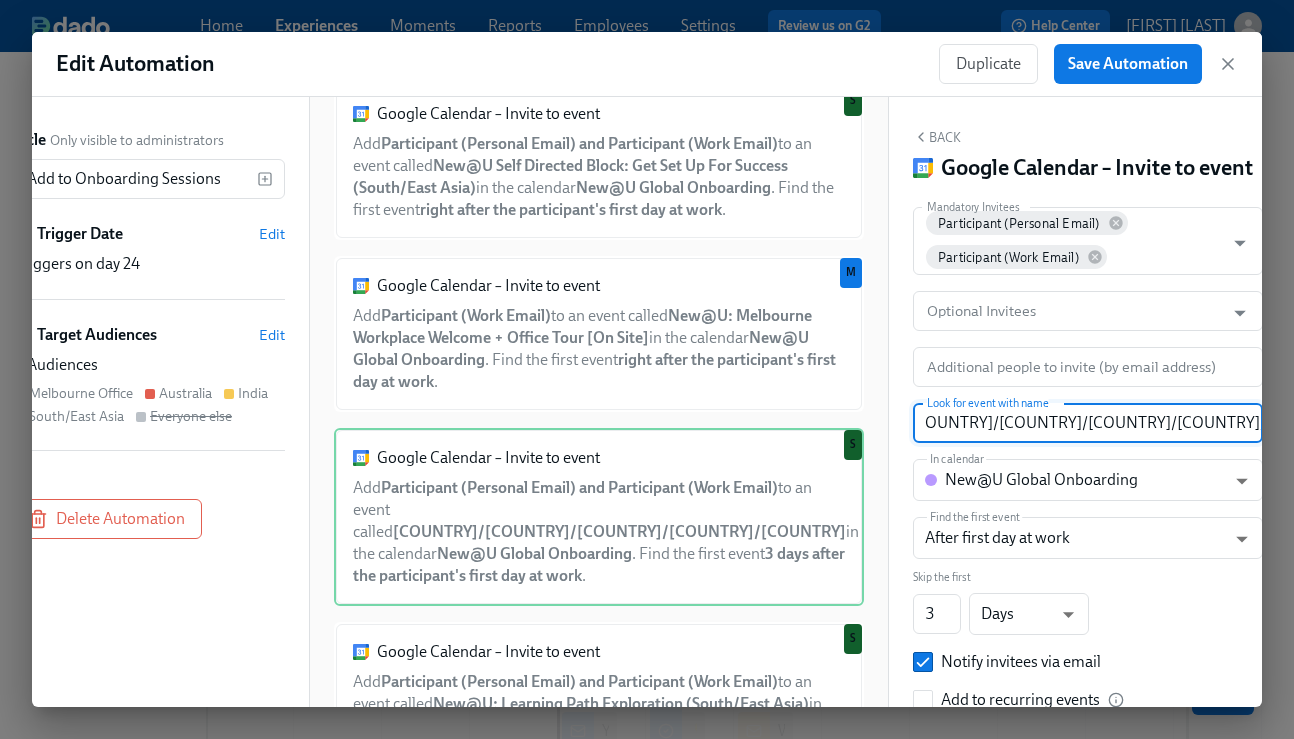 click on "[COUNTRY]/[COUNTRY]/[COUNTRY]/[COUNTRY]/[COUNTRY]" at bounding box center (1088, 423) 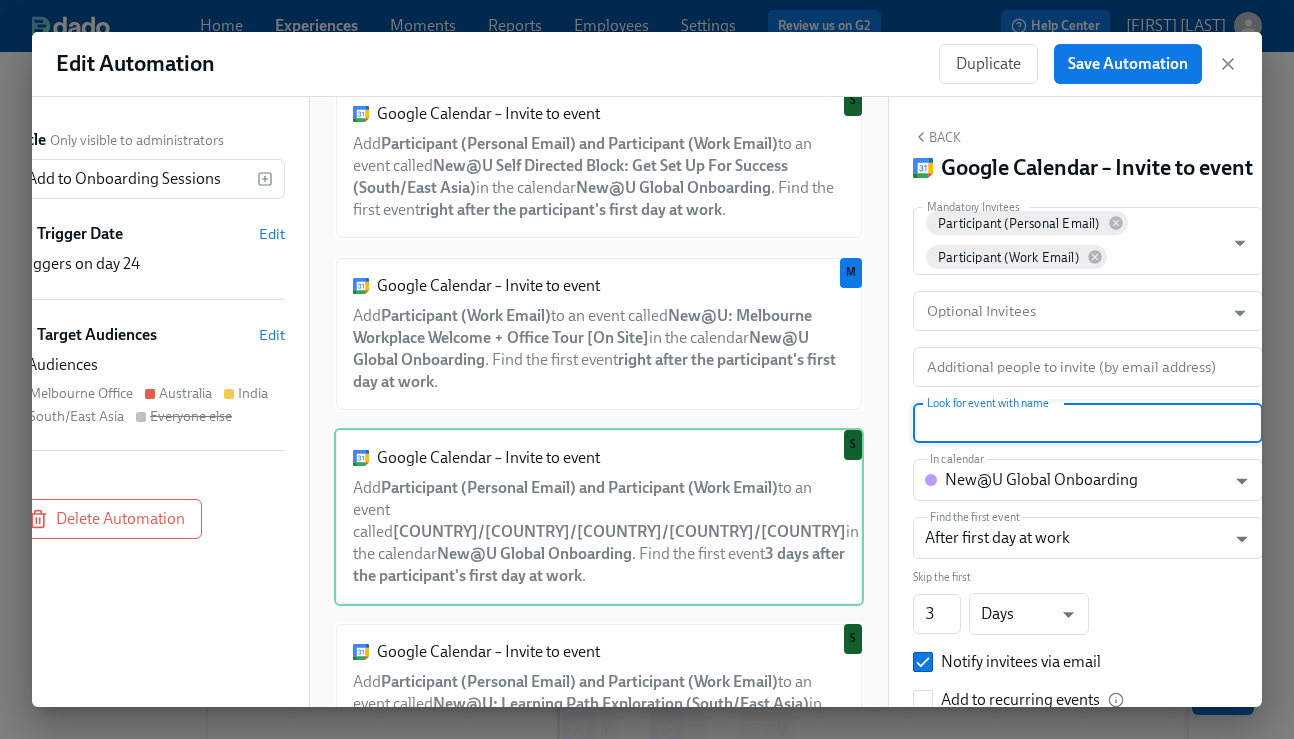 scroll, scrollTop: 0, scrollLeft: 0, axis: both 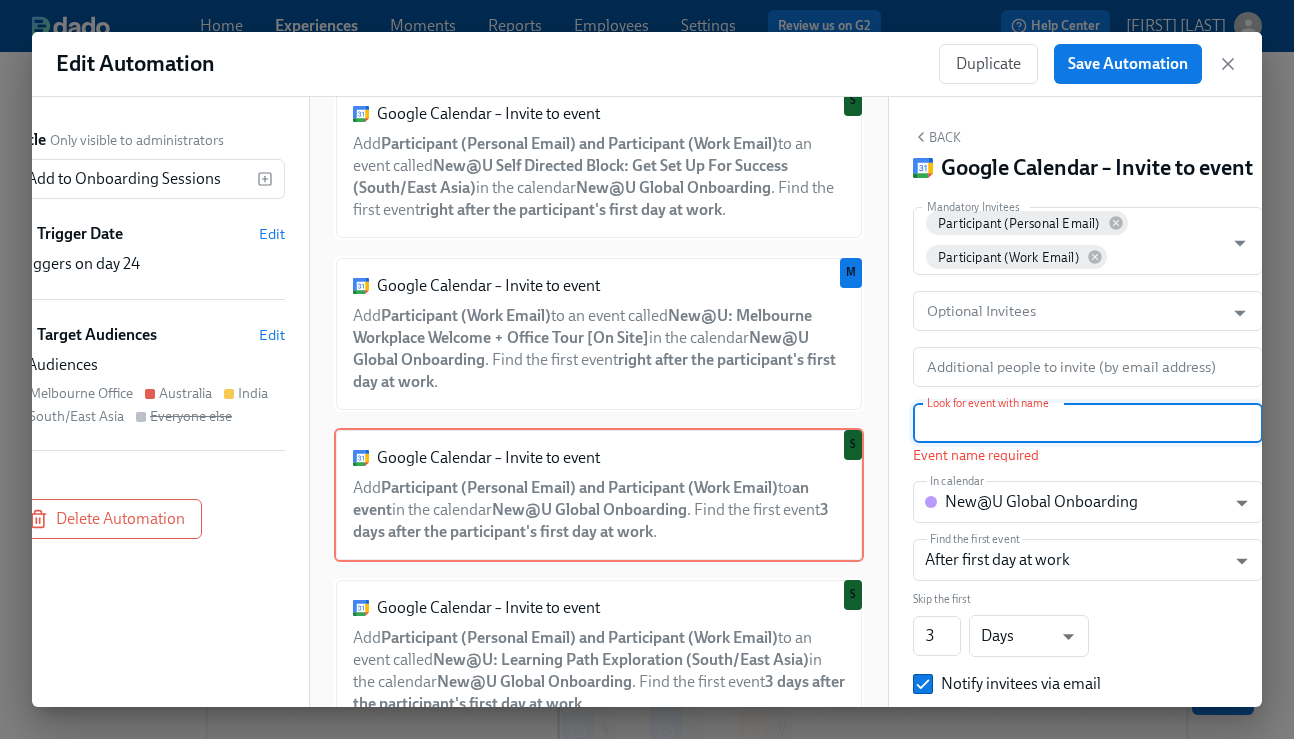 click at bounding box center [1088, 423] 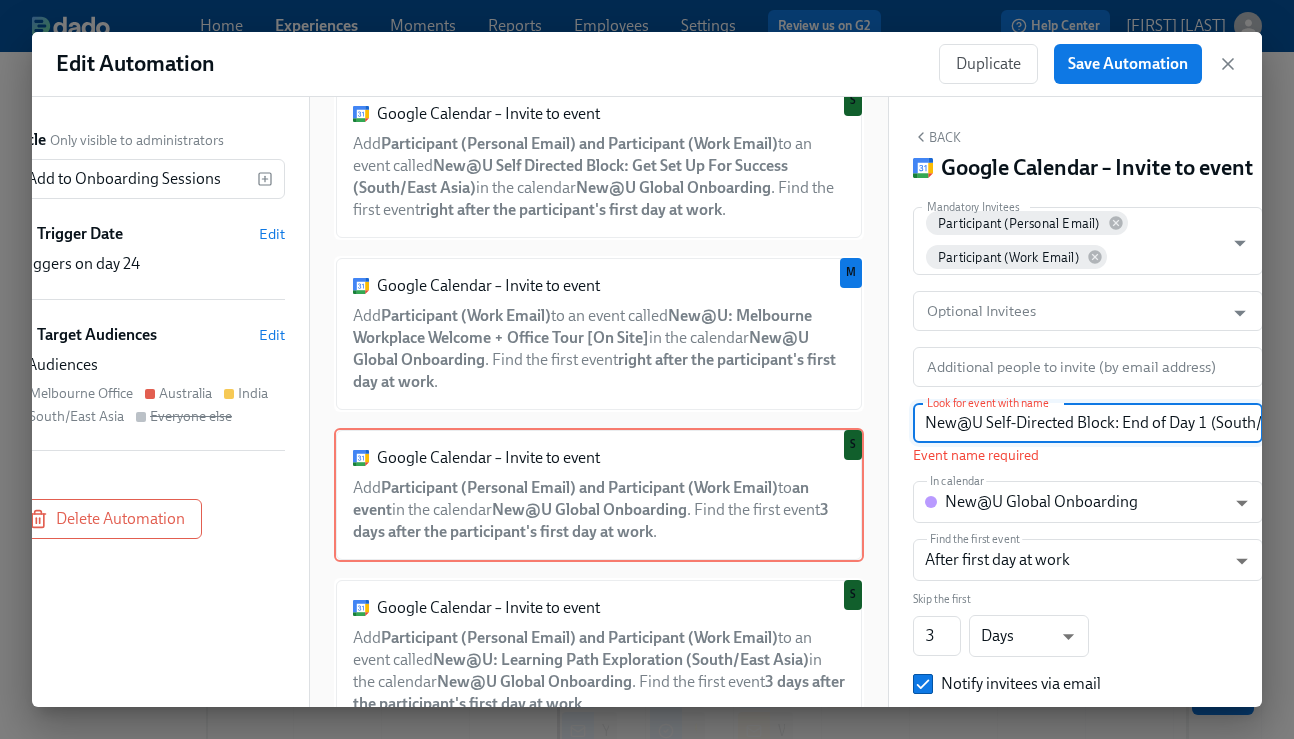 scroll, scrollTop: 0, scrollLeft: 66, axis: horizontal 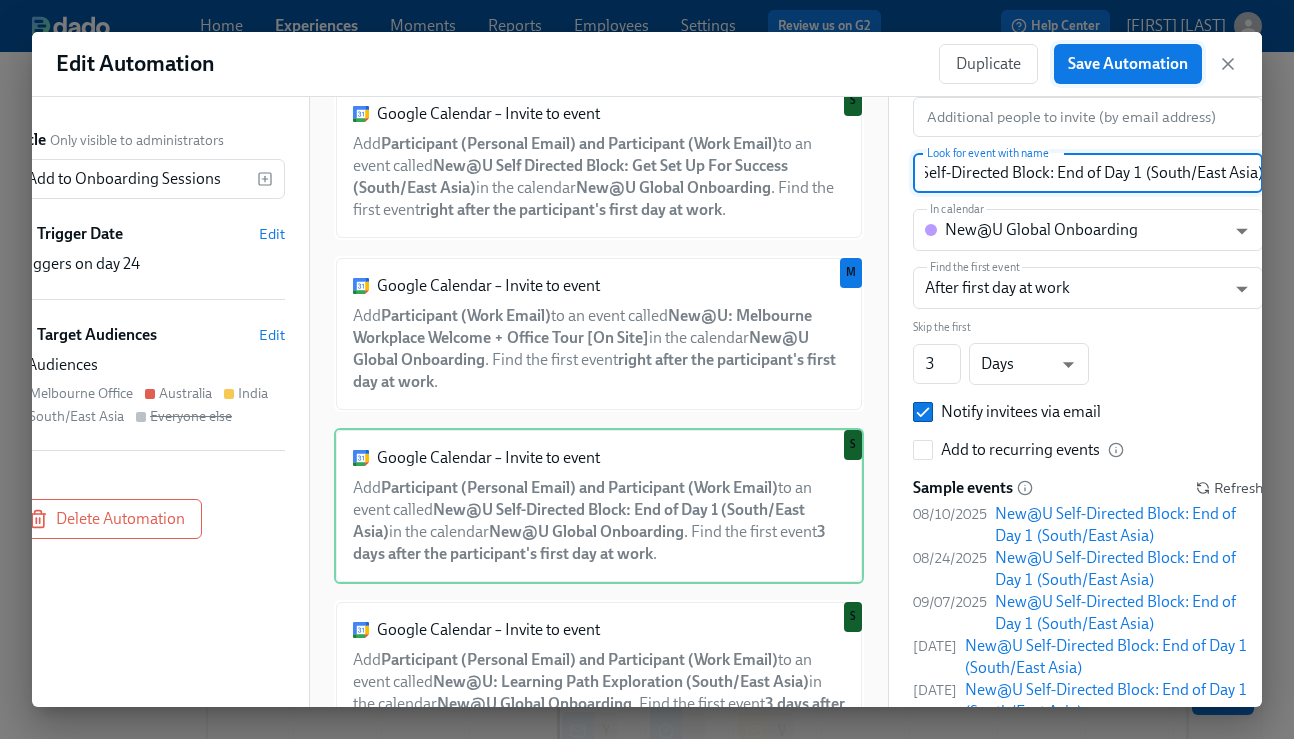 type on "New@U Self-Directed Block: End of Day 1 (South/East Asia)" 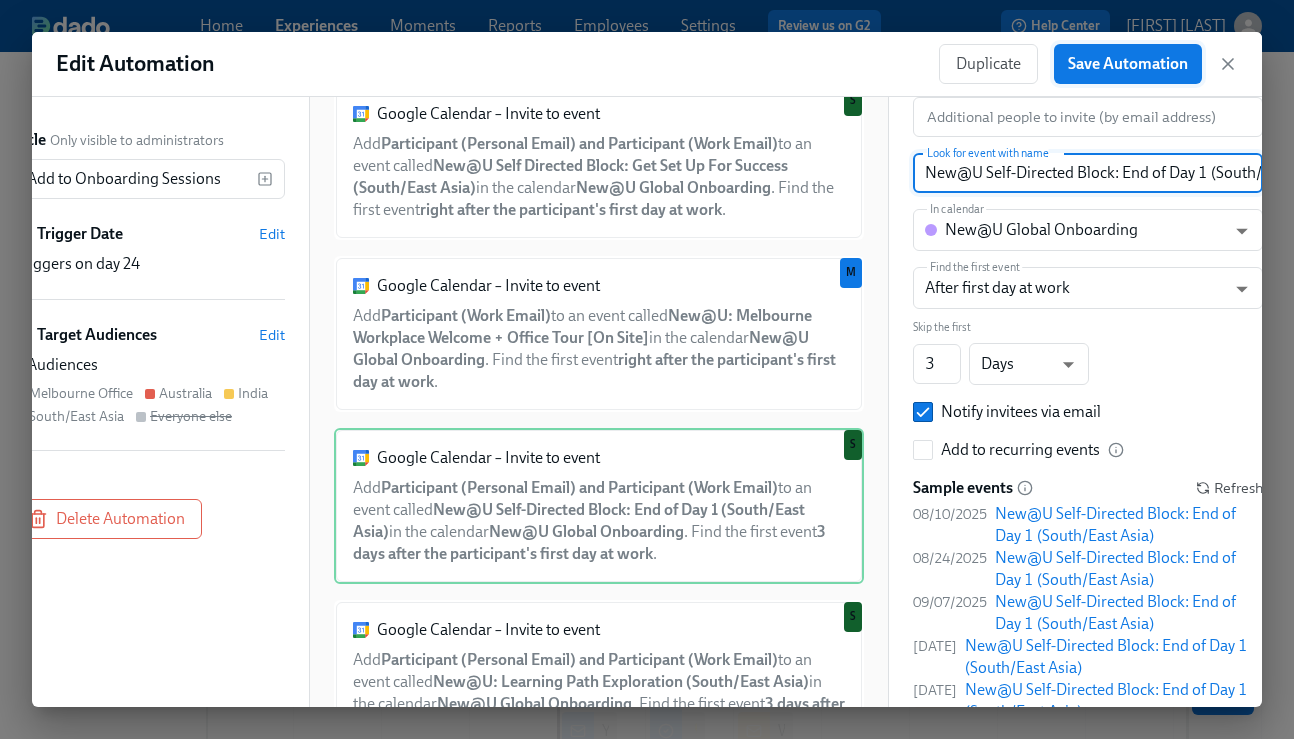 click on "Save Automation" at bounding box center [1128, 64] 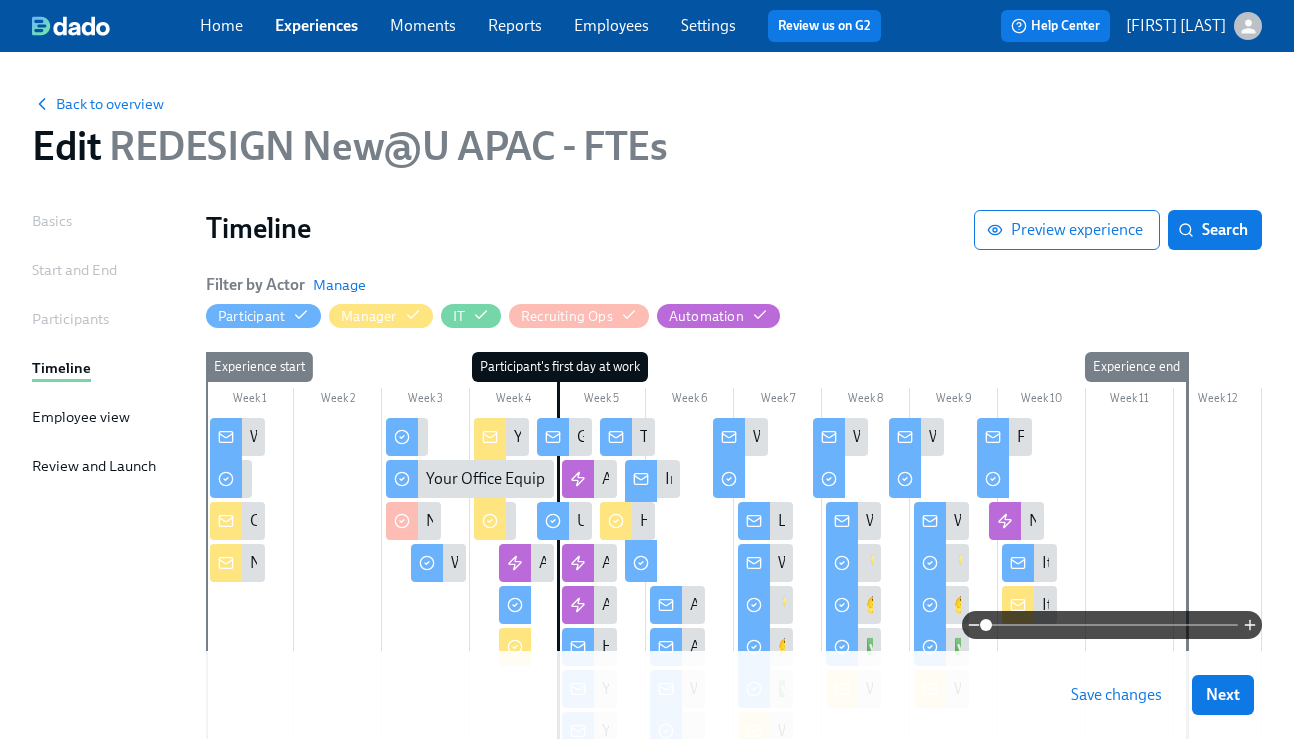 click on "Save changes" at bounding box center [1116, 695] 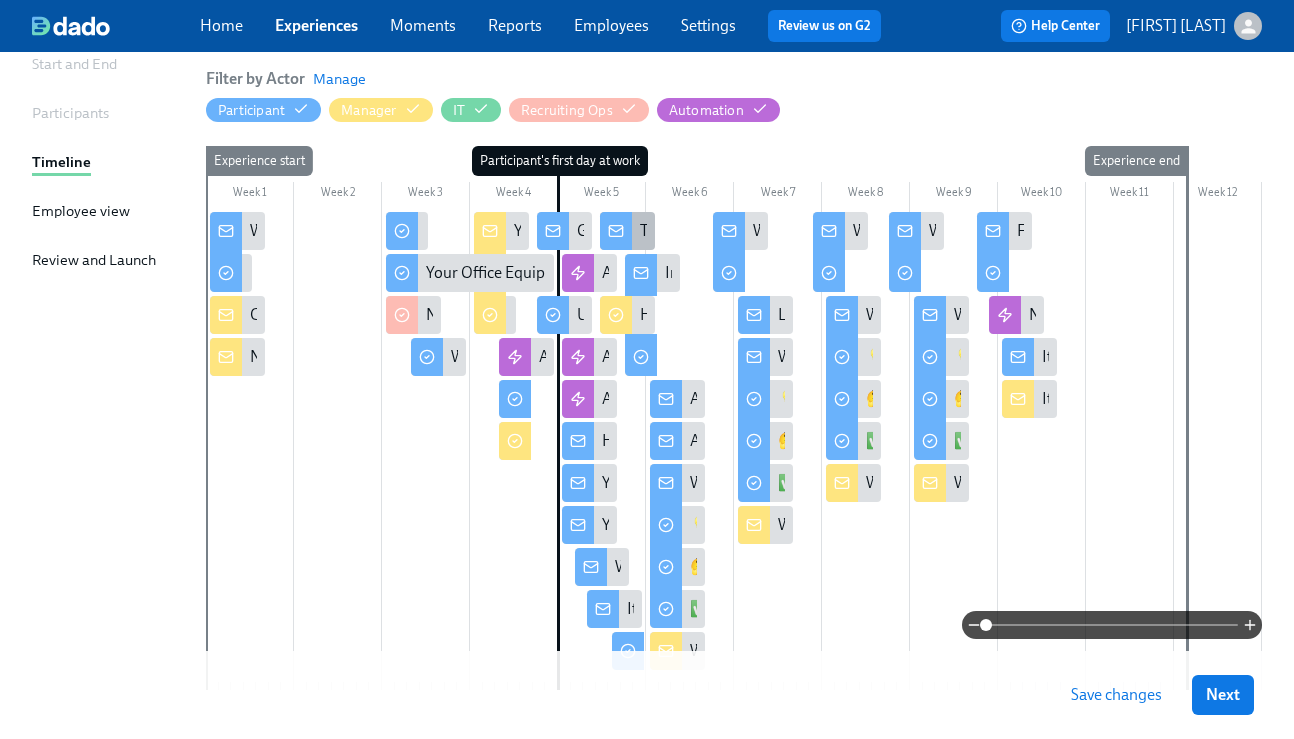 scroll, scrollTop: 208, scrollLeft: 0, axis: vertical 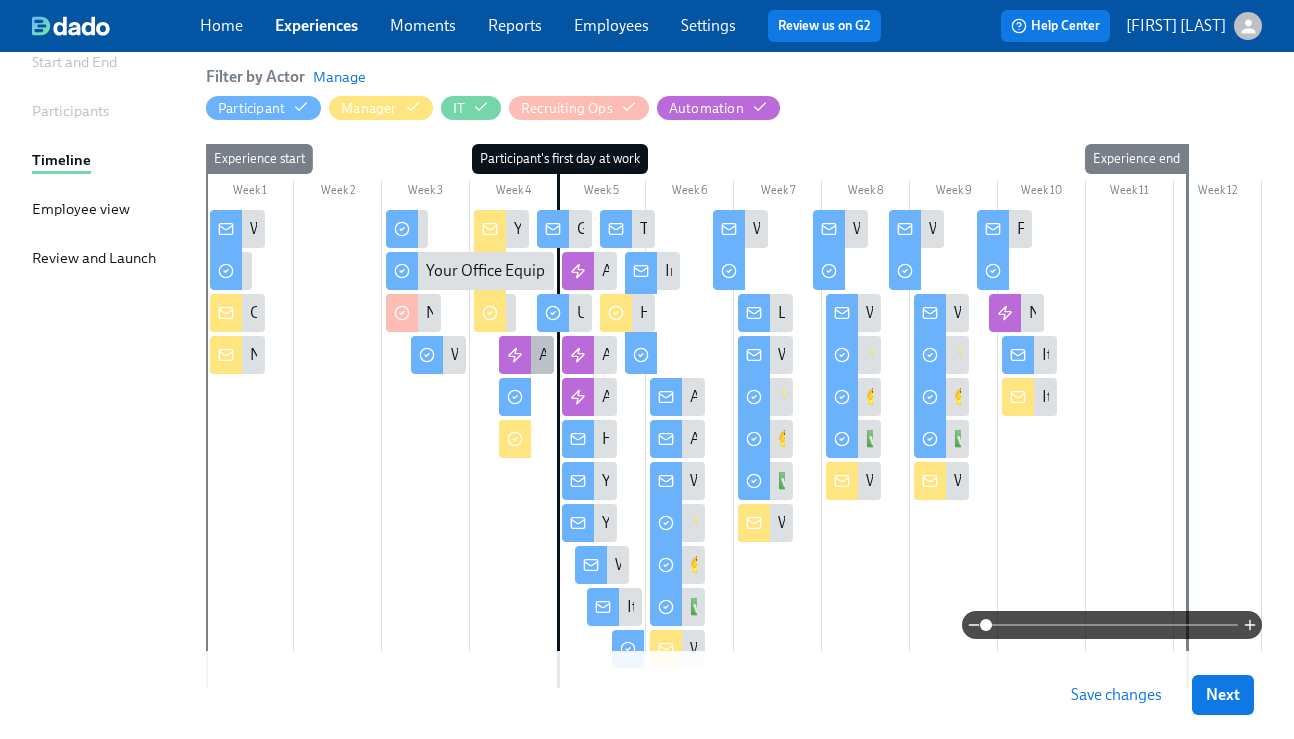 click at bounding box center (515, 355) 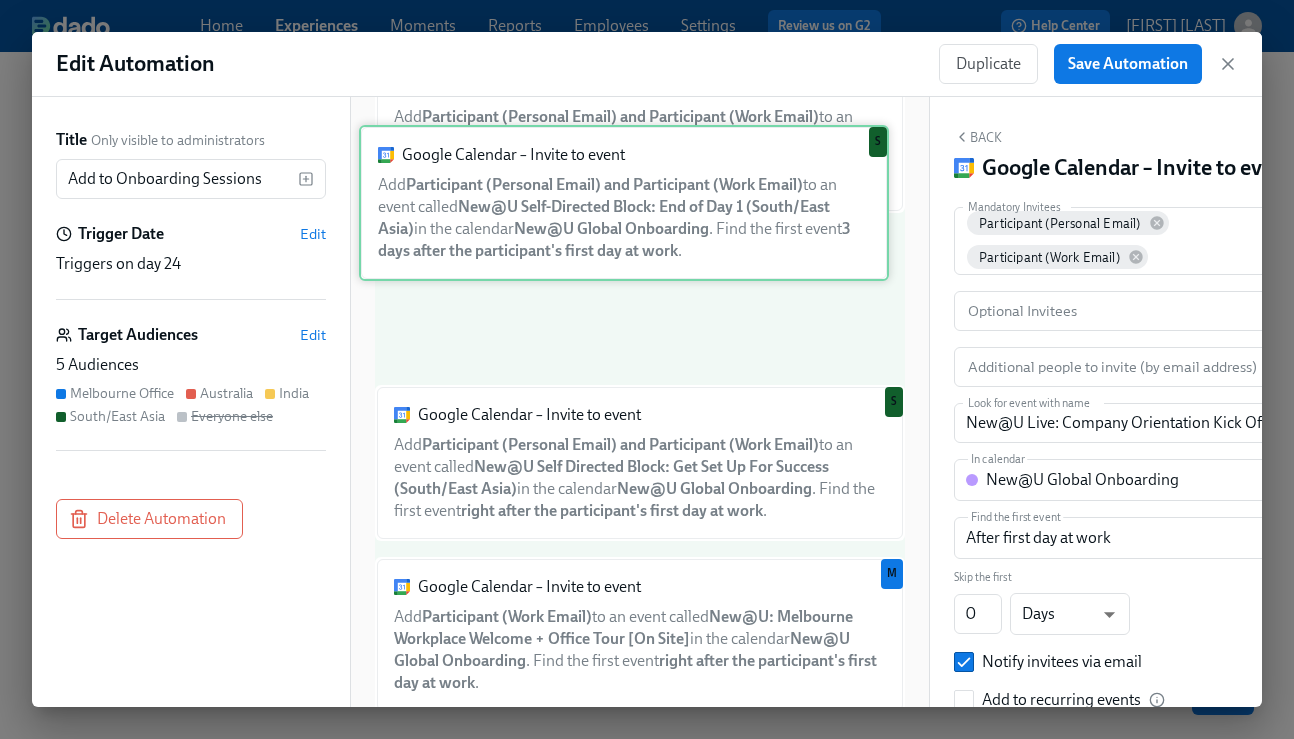 scroll, scrollTop: 1096, scrollLeft: 0, axis: vertical 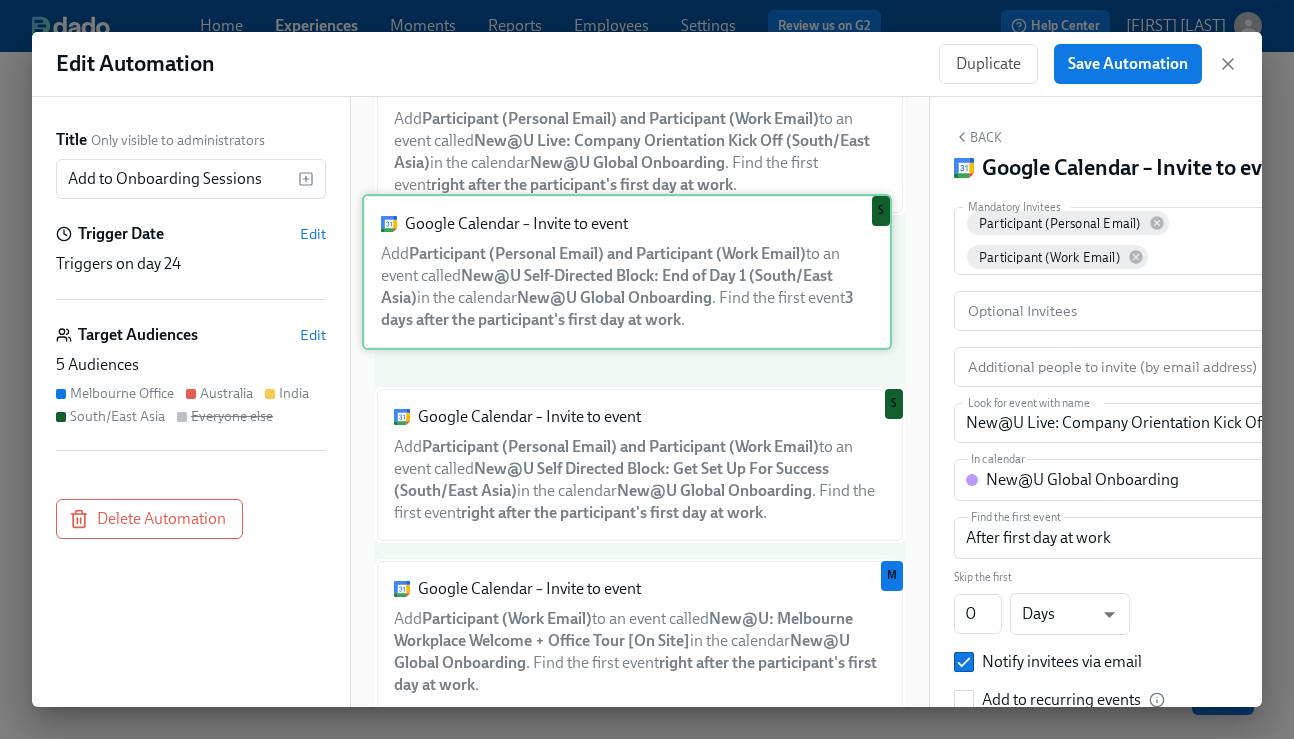 drag, startPoint x: 533, startPoint y: 539, endPoint x: 519, endPoint y: 268, distance: 271.3614 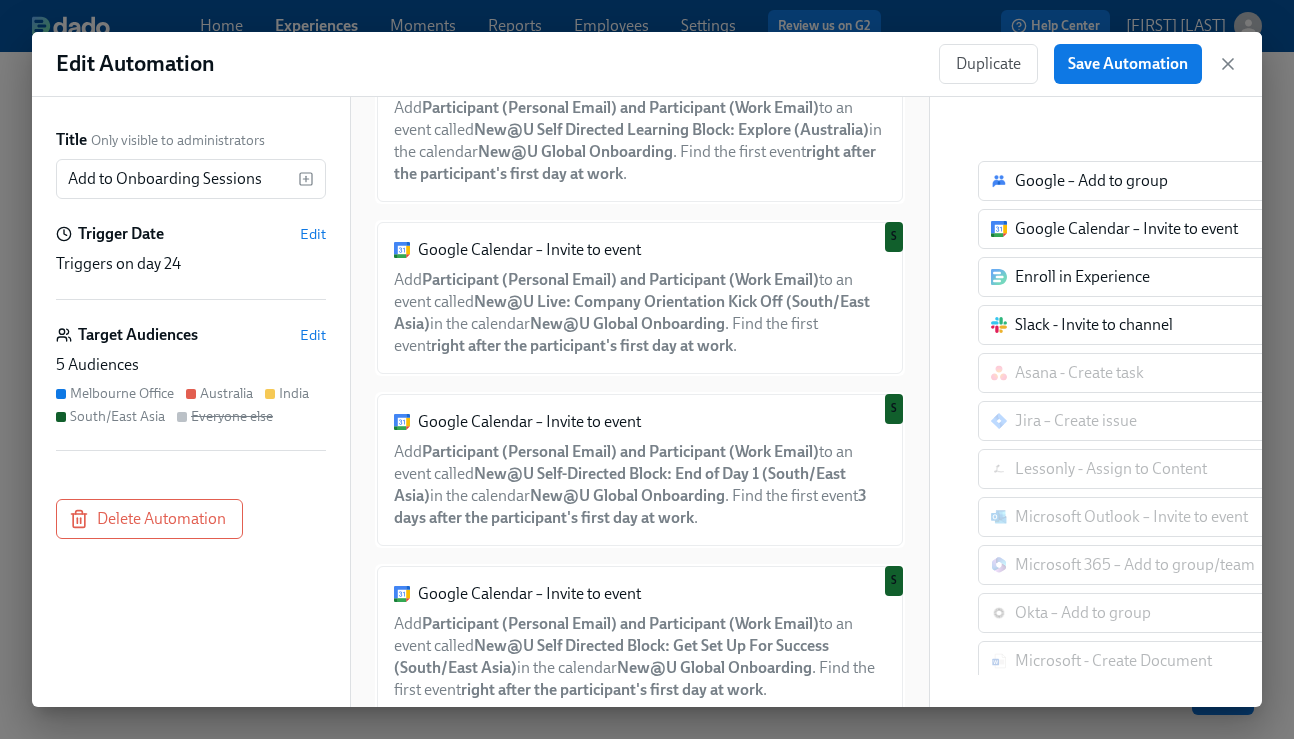 scroll, scrollTop: 934, scrollLeft: 0, axis: vertical 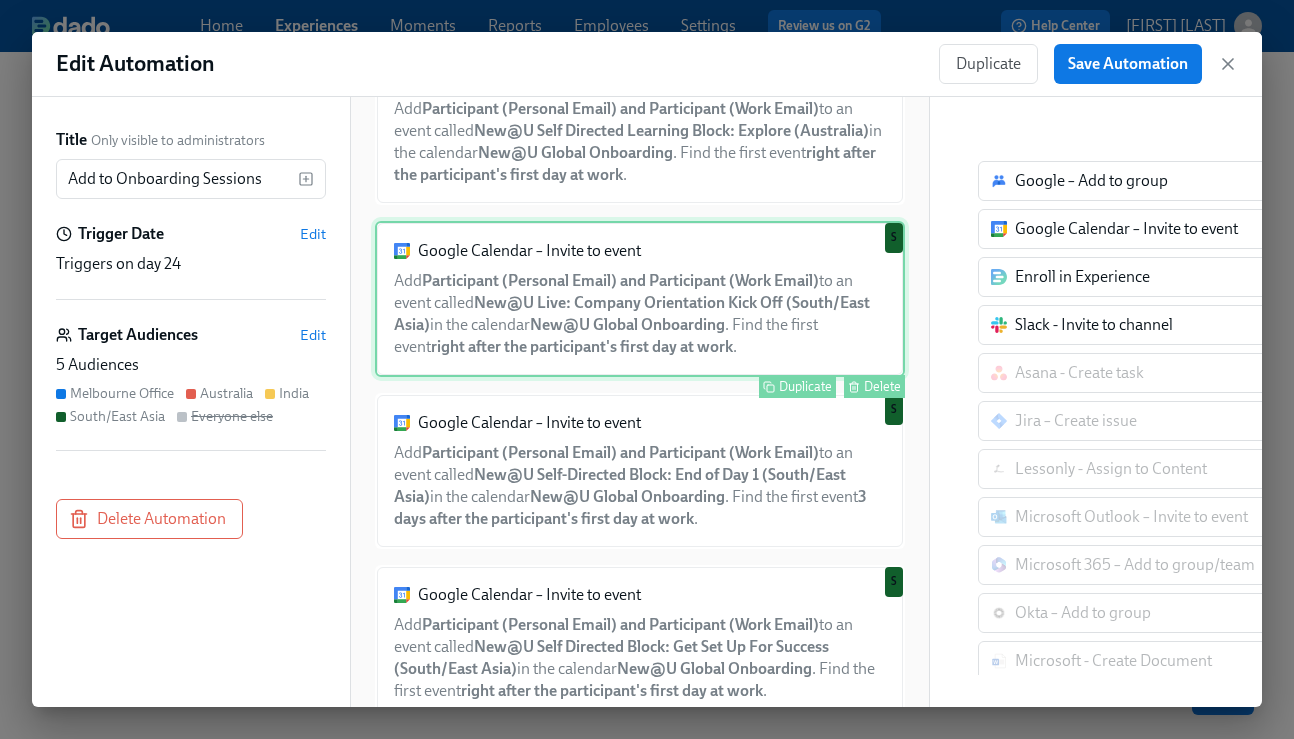 click on "Google Calendar – Invite to event Add  Participant (Personal Email) and Participant (Work Email)  to an event called  New@U Live: Company Orientation Kick Off (South/East Asia)  in the calendar  New@U Global Onboarding  . Find the first event  right after the participant's first day at work .   Duplicate   Delete S" at bounding box center [640, 299] 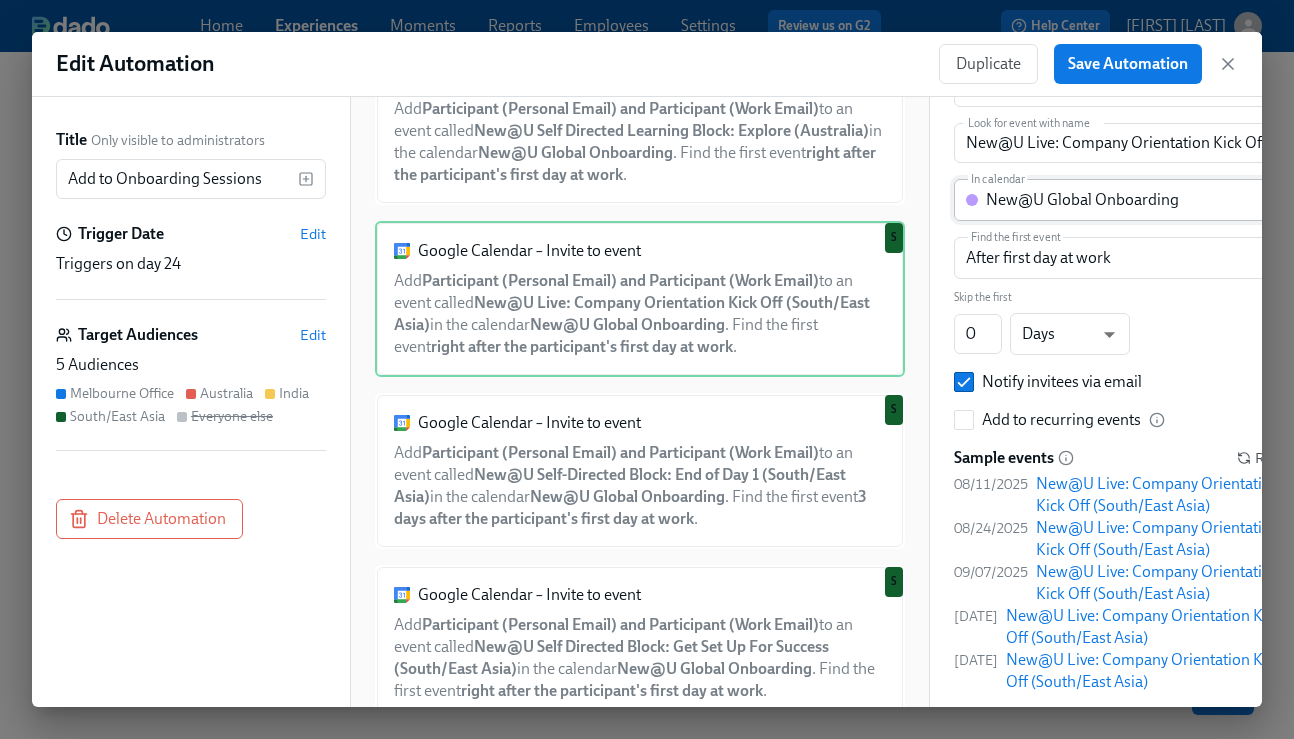 scroll, scrollTop: 320, scrollLeft: 0, axis: vertical 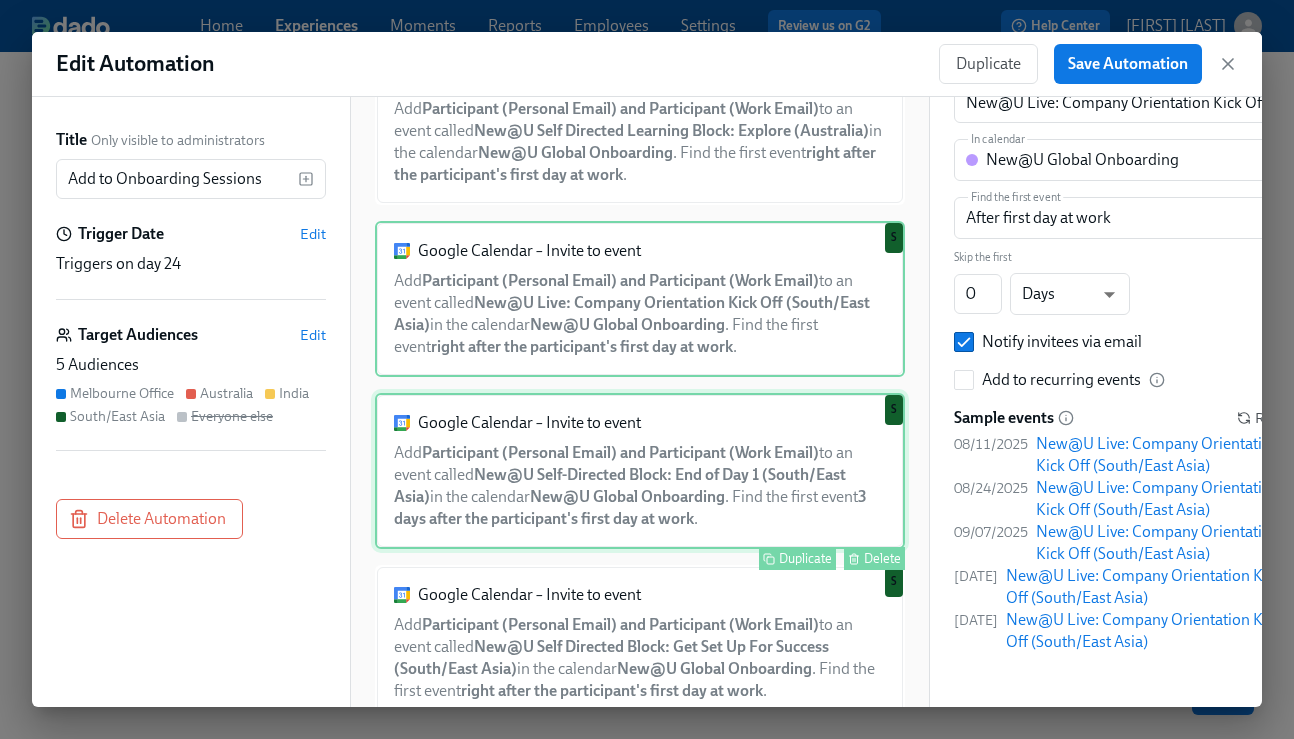 click on "Google Calendar – Invite to event Add Participant (Personal Email) and Participant (Work Email) to an event called New@U Self-Directed Block: End of Day 1 ([REGION]) in the calendar New@U Global Onboarding . Find the first event 3 days after the participant's first day at work . Duplicate Delete S" at bounding box center [640, 471] 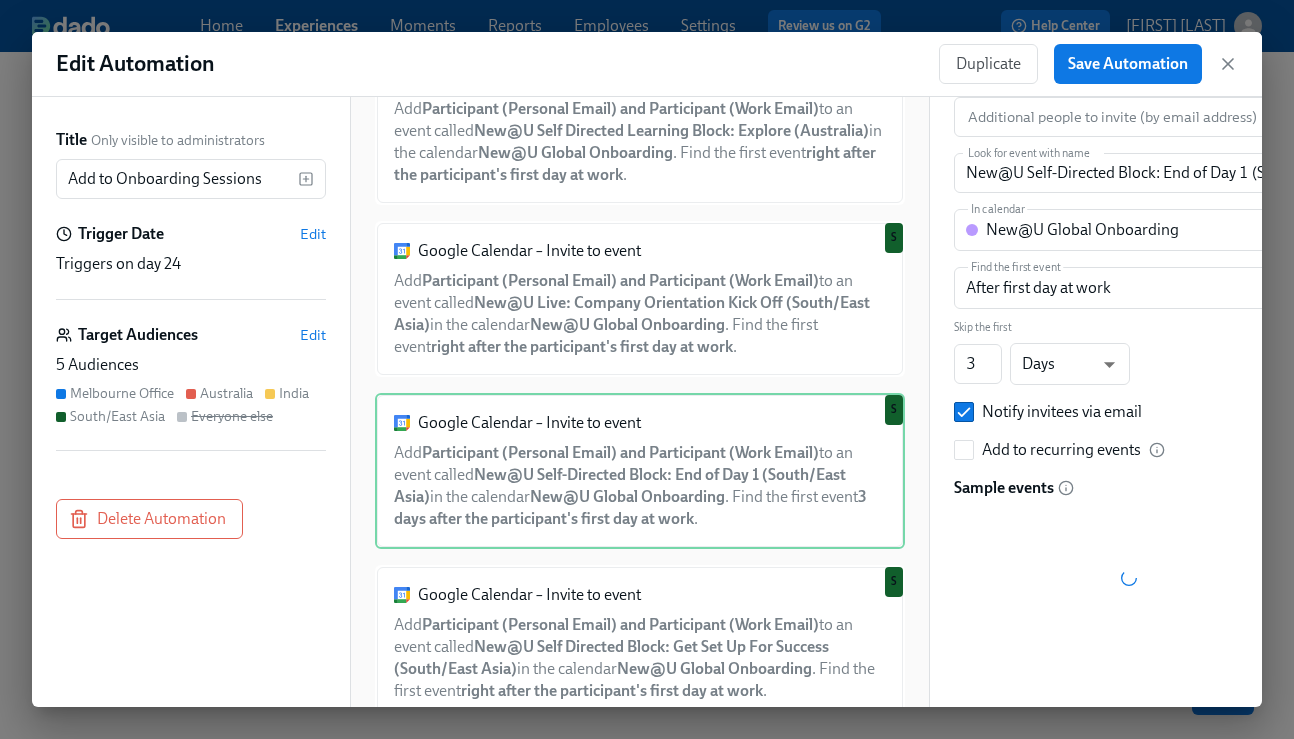 scroll, scrollTop: 320, scrollLeft: 0, axis: vertical 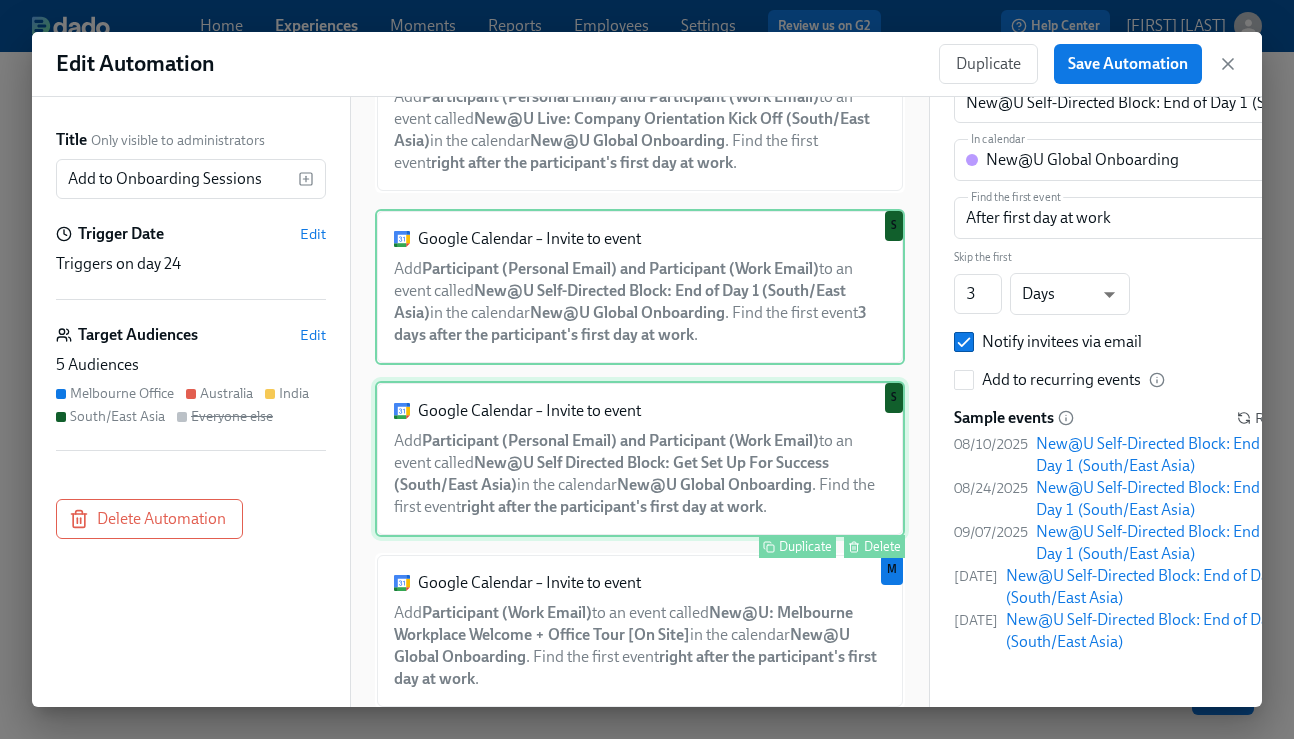 click on "Google Calendar – Invite to event Add  Participant (Personal Email) and Participant (Work Email)  to an event called  New@U Self Directed Block: Get Set Up For Success (South/East Asia)  in the calendar  New@U Global Onboarding  . Find the first event  right after the participant's first day at work .   Duplicate   Delete S" at bounding box center [640, 459] 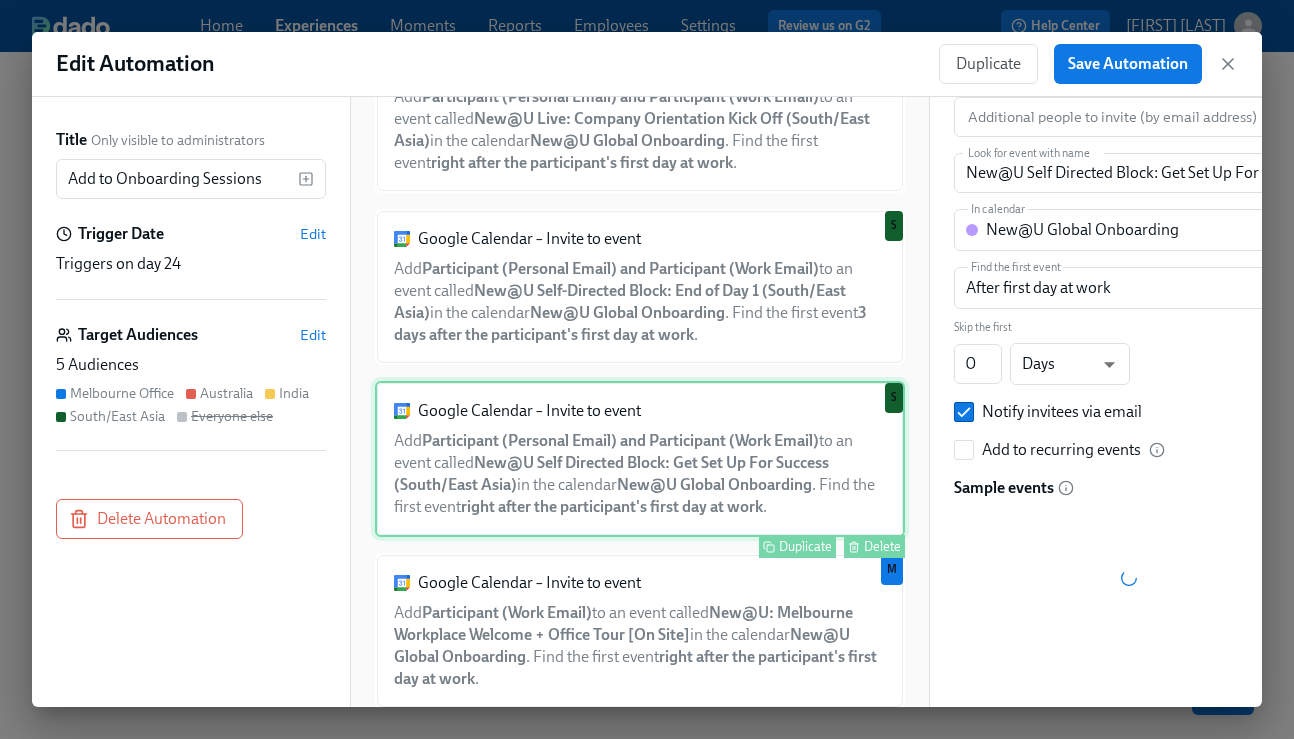 scroll, scrollTop: 320, scrollLeft: 0, axis: vertical 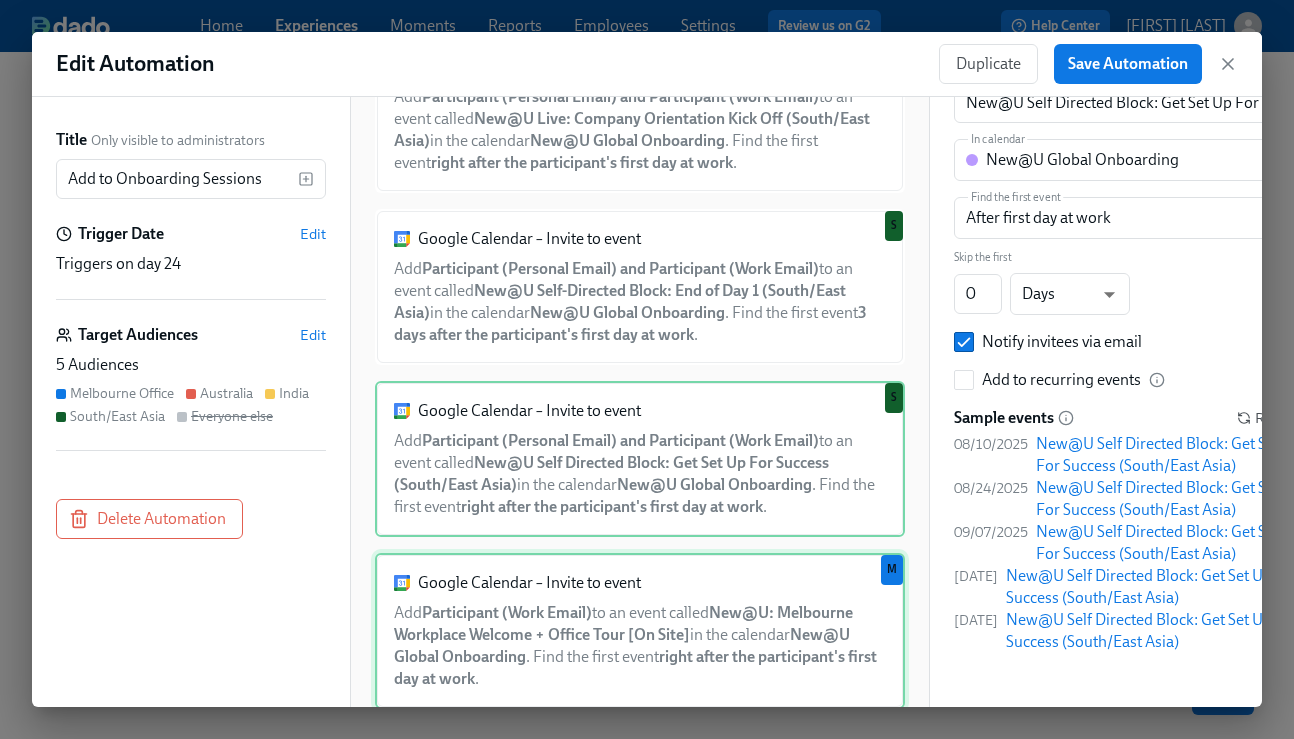 click on "Google Calendar – Invite to event Add Participant (Work Email) to an event called New@U: [CITY] Workplace Welcome + Office Tour [On Site] in the calendar New@U Global Onboarding . Find the first event right after the participant's first day at work . Duplicate Delete M" at bounding box center (640, 631) 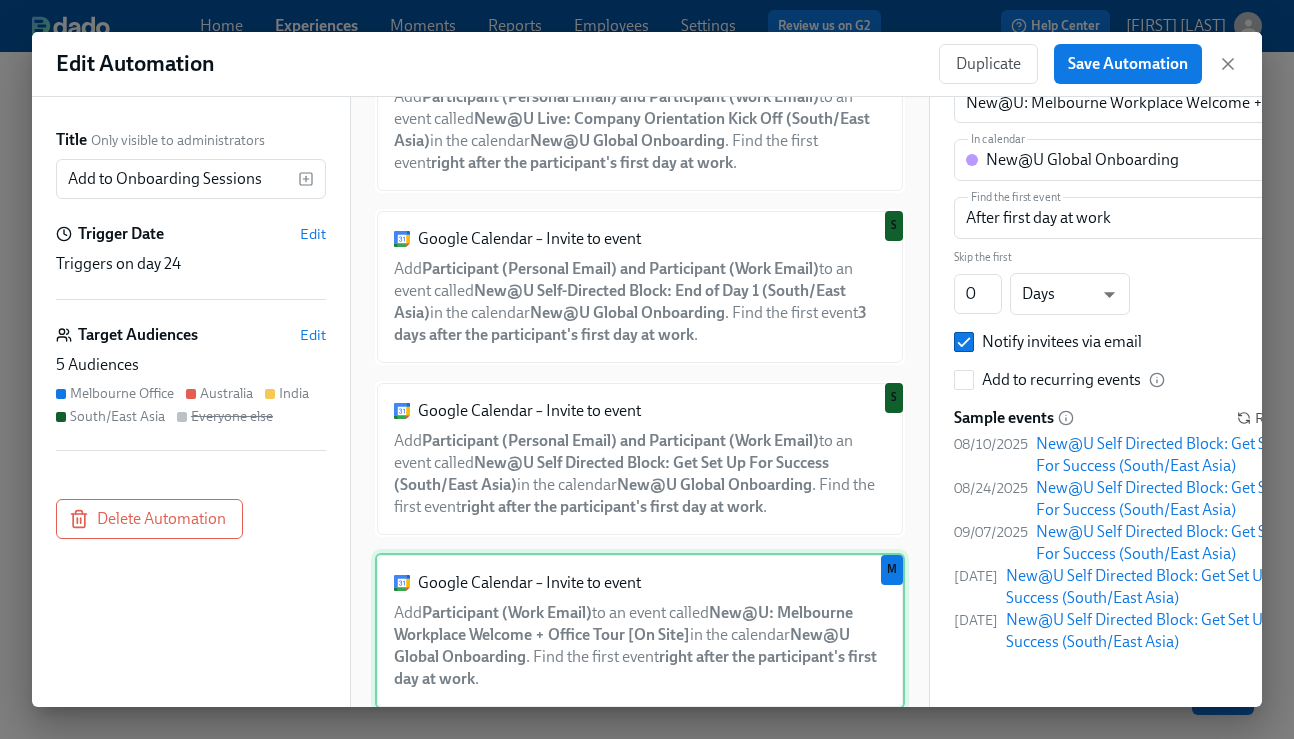 scroll, scrollTop: 222, scrollLeft: 0, axis: vertical 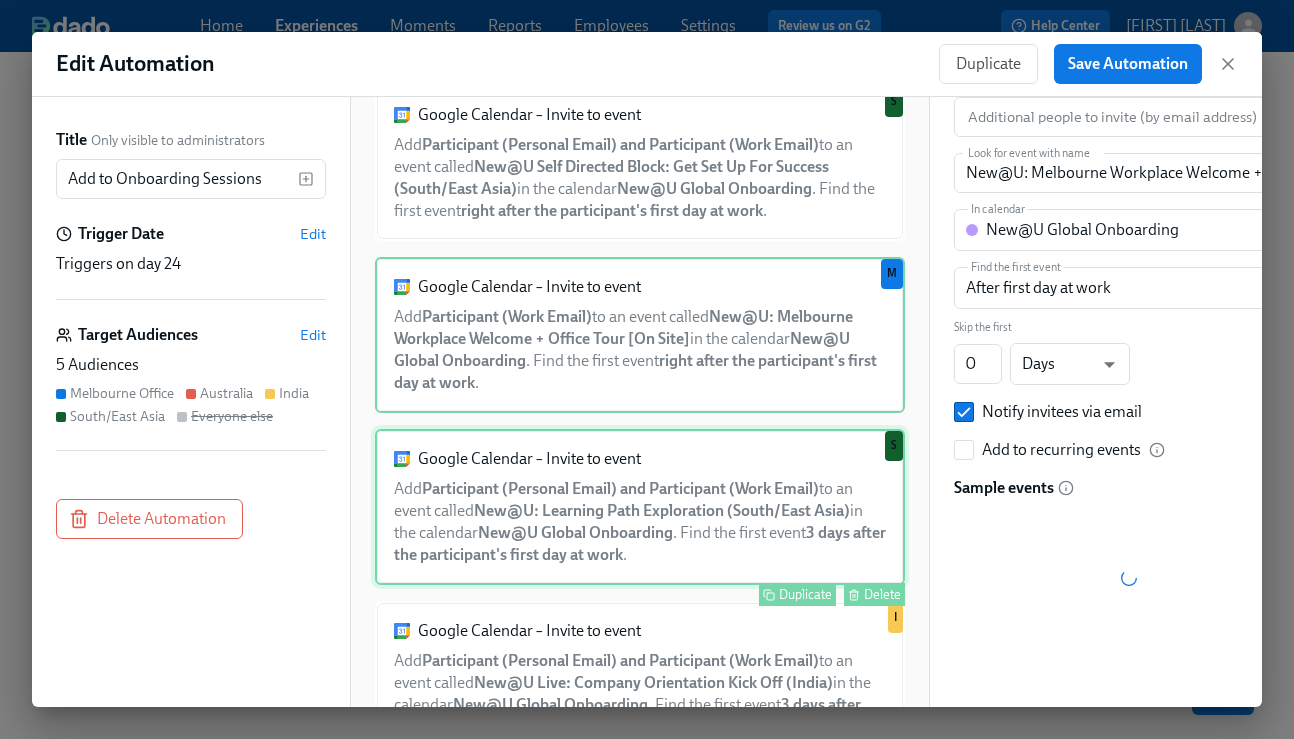 click on "Google Calendar – Invite to event Add Participant ([EMAIL]) and Participant ([EMAIL]) to an event called New@U: Learning Path Exploration ([REGION]) in the calendar New@U Global Onboarding. Find the first event 3 days after the participant's first day at work. Duplicate Delete S" at bounding box center (640, 507) 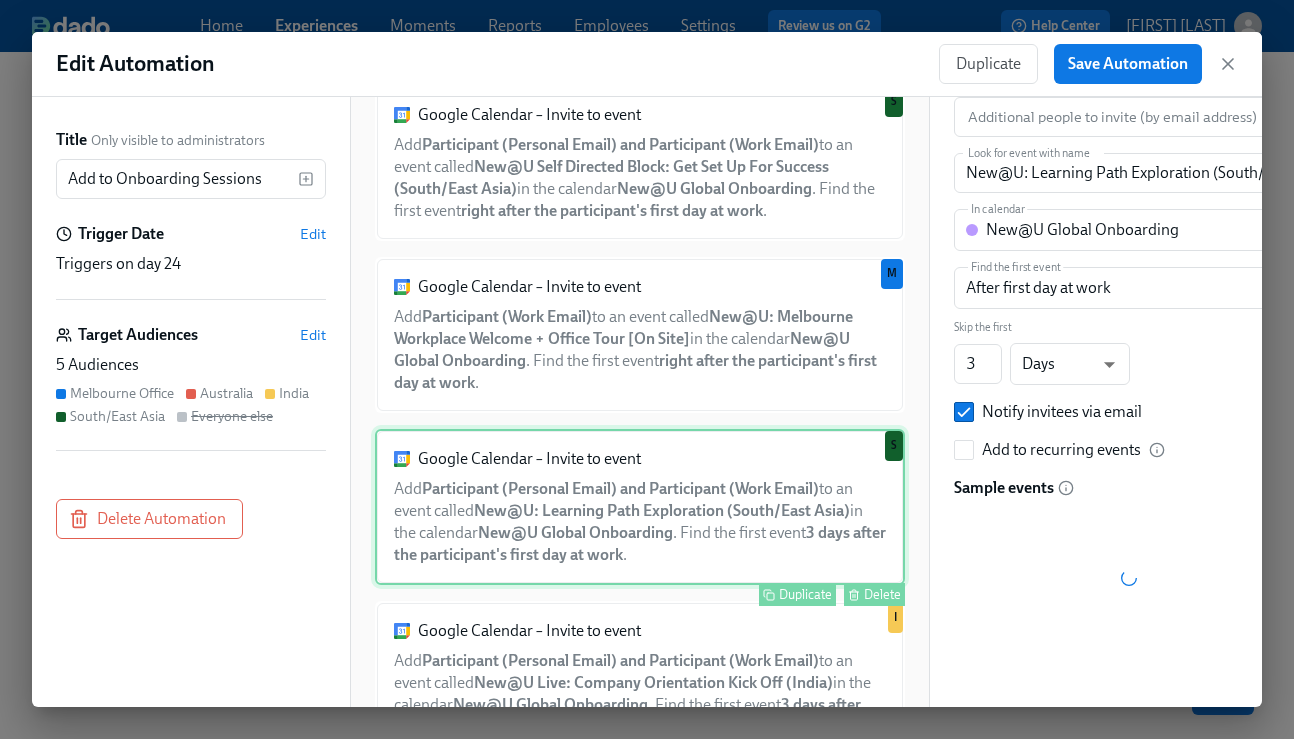 scroll, scrollTop: 150, scrollLeft: 0, axis: vertical 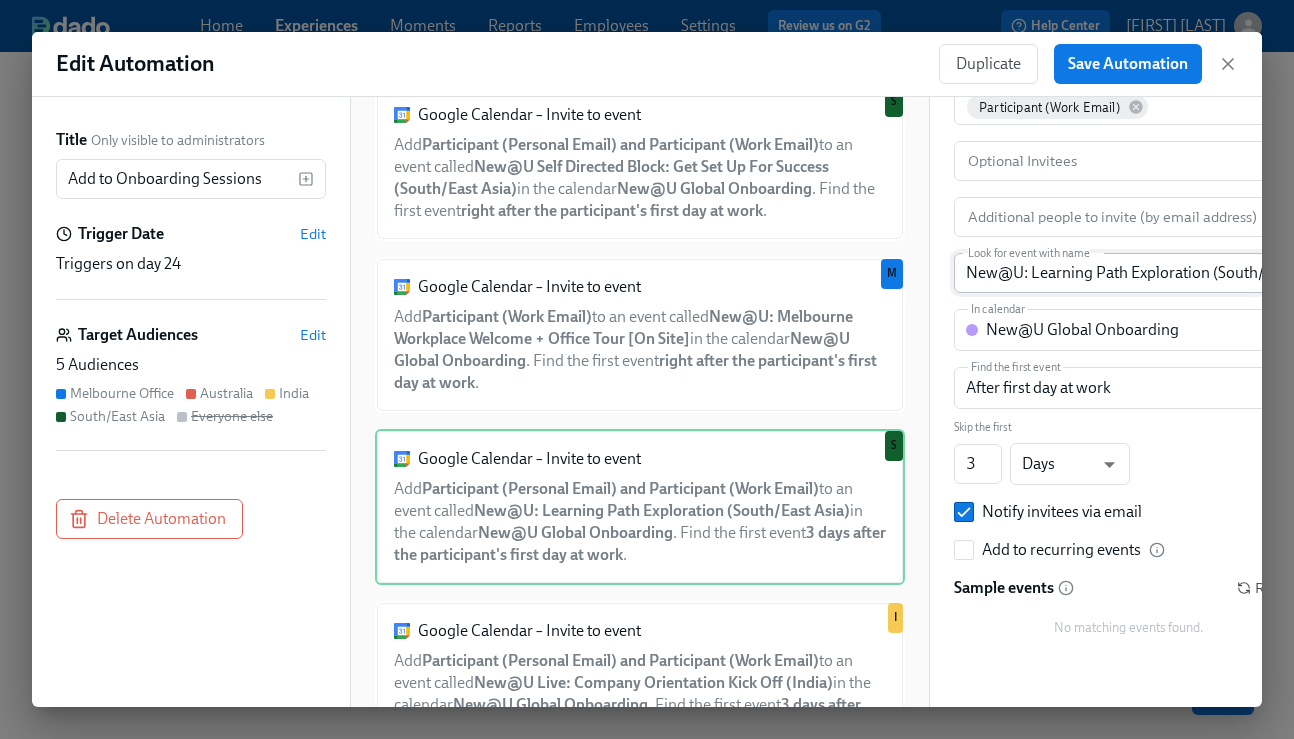 click on "New@U: Learning Path Exploration (South/East Asia)" at bounding box center (1129, 273) 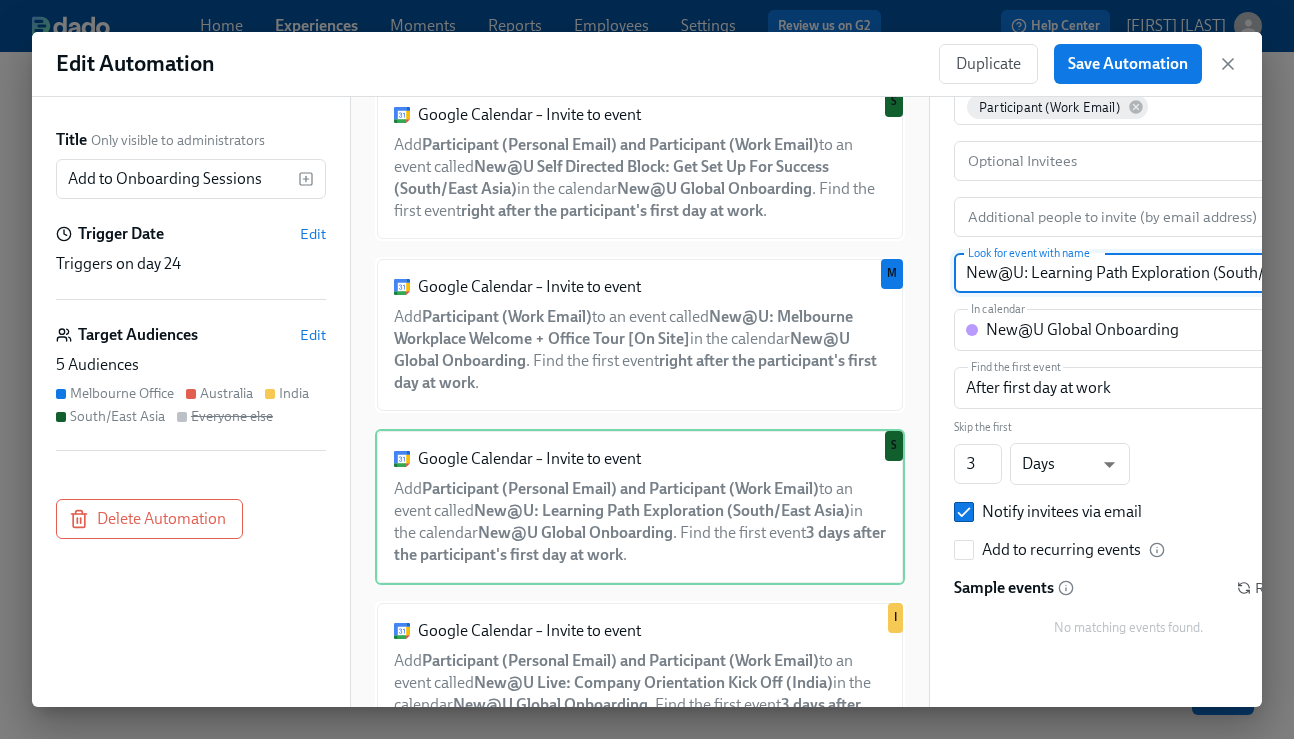 click on "New@U: Learning Path Exploration (South/East Asia)" at bounding box center [1129, 273] 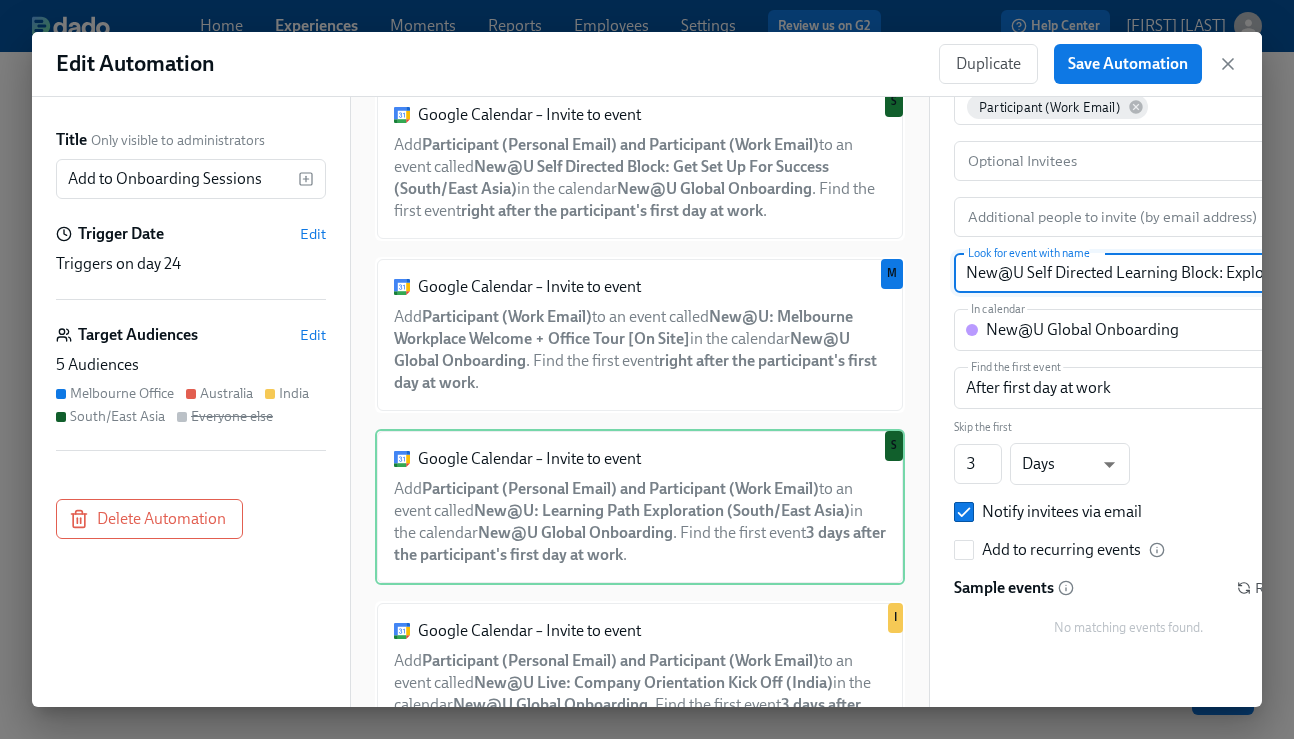 scroll, scrollTop: 0, scrollLeft: 47, axis: horizontal 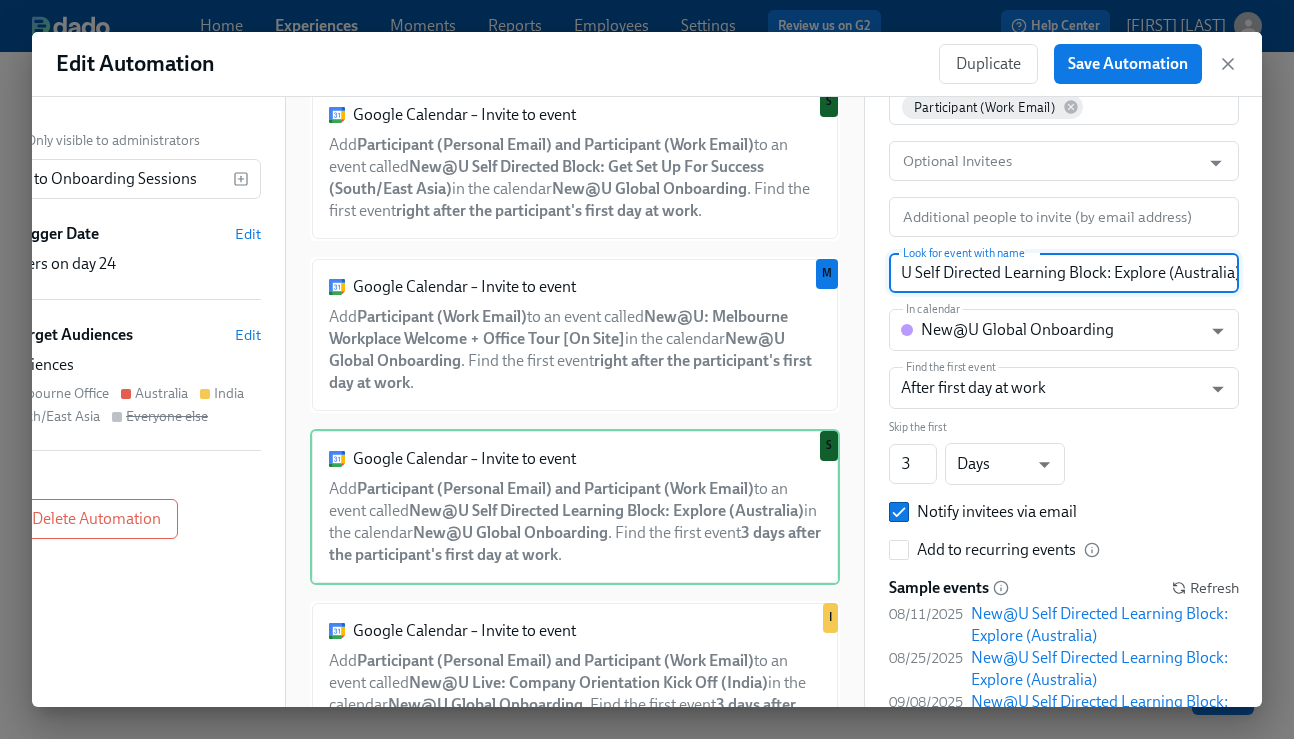 drag, startPoint x: 1198, startPoint y: 277, endPoint x: 1231, endPoint y: 281, distance: 33.24154 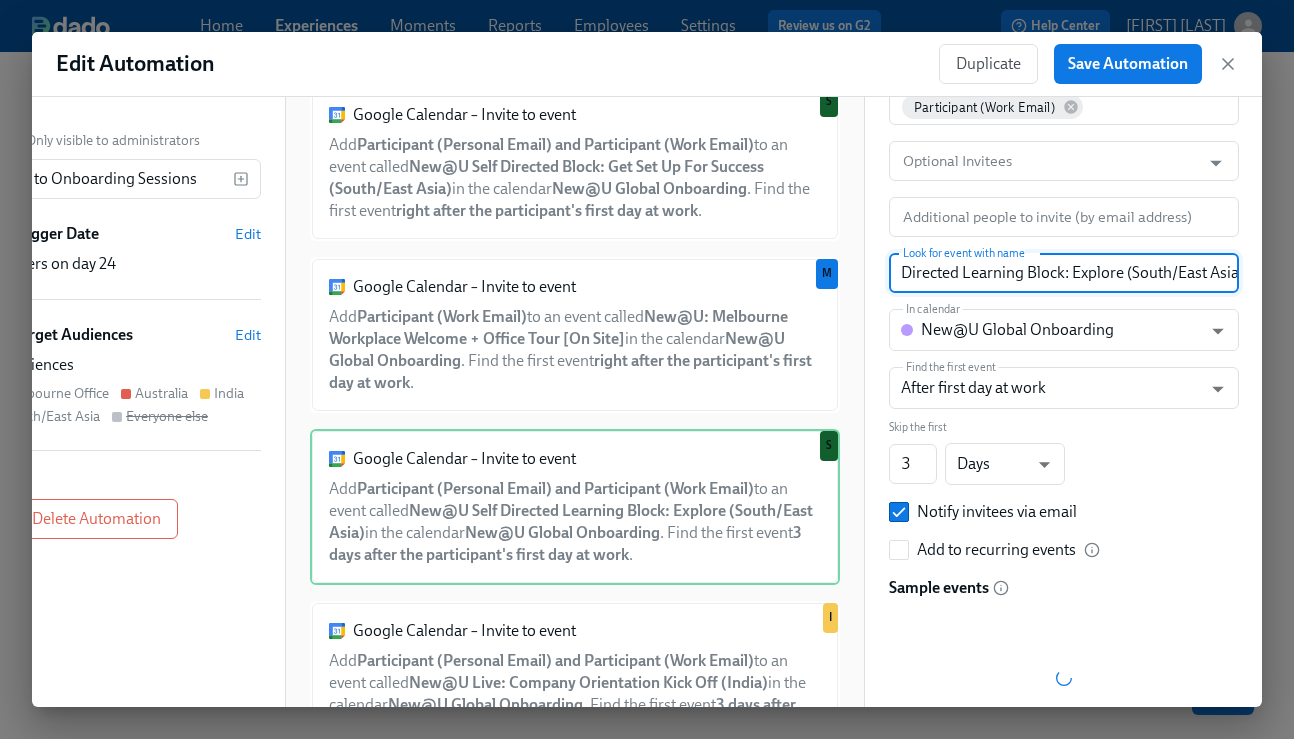 scroll, scrollTop: 0, scrollLeft: 94, axis: horizontal 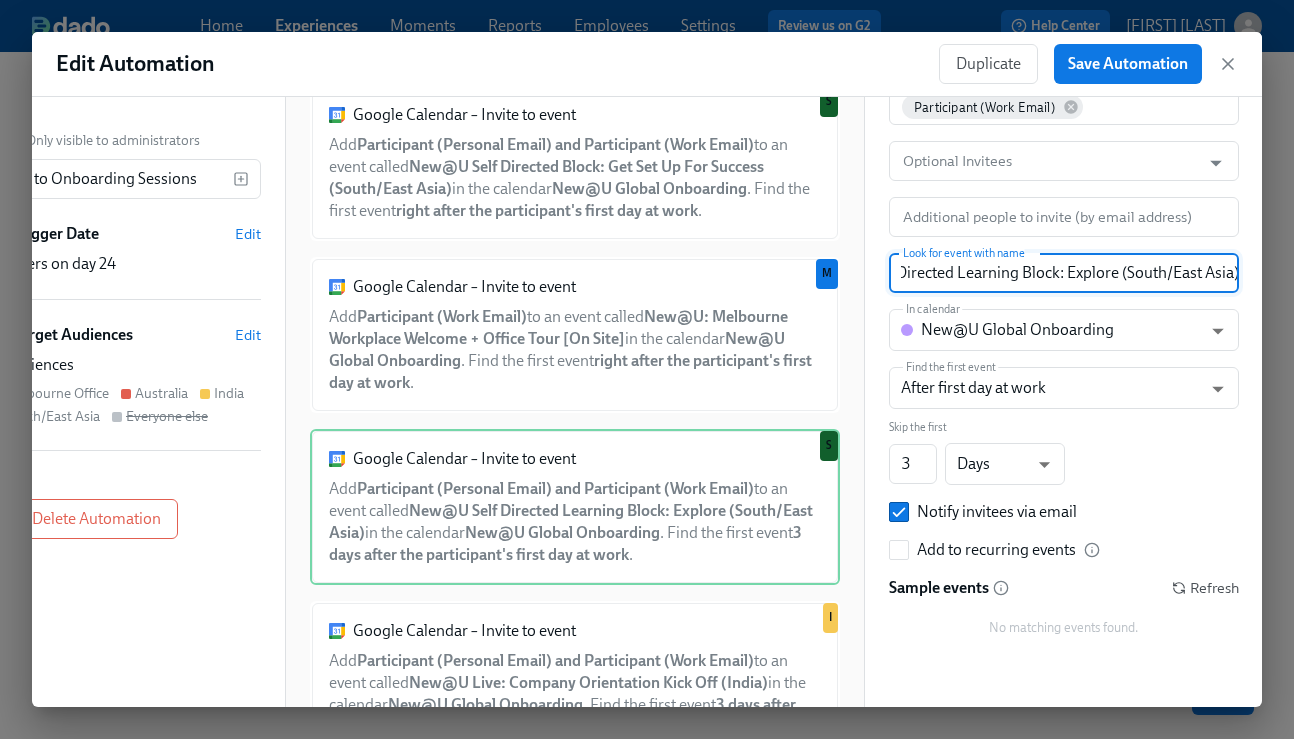 click on "New@U Self Directed Learning Block: Explore (South/East Asia)" at bounding box center [1064, 273] 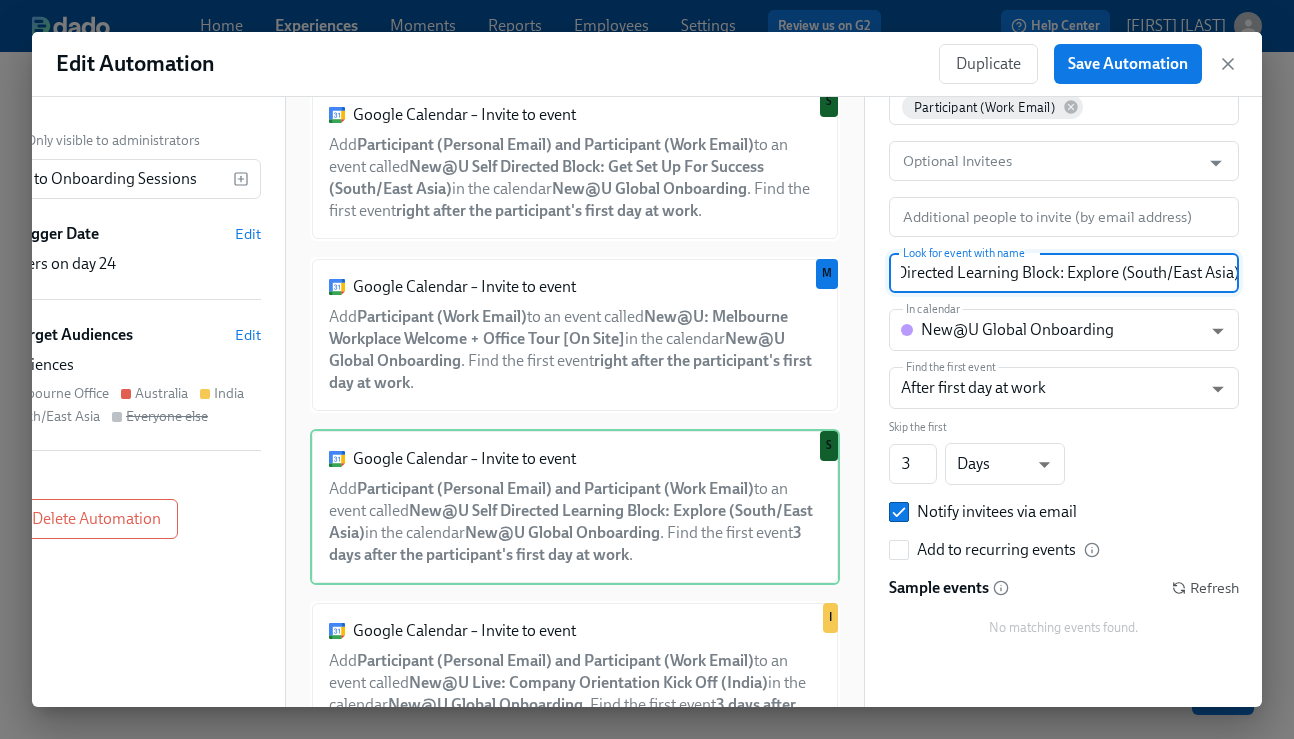 scroll, scrollTop: 0, scrollLeft: 0, axis: both 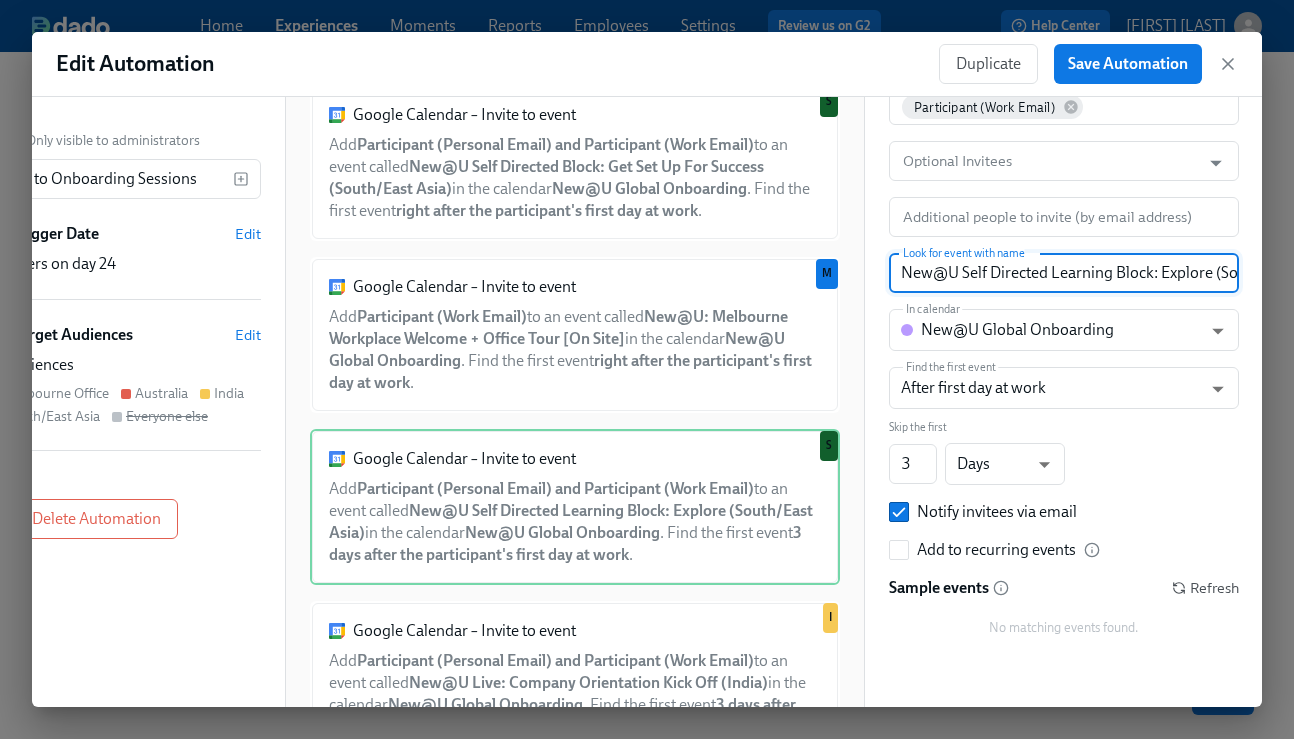 click on "New@U Self Directed Learning Block: Explore (South/East Asia)" at bounding box center [1064, 273] 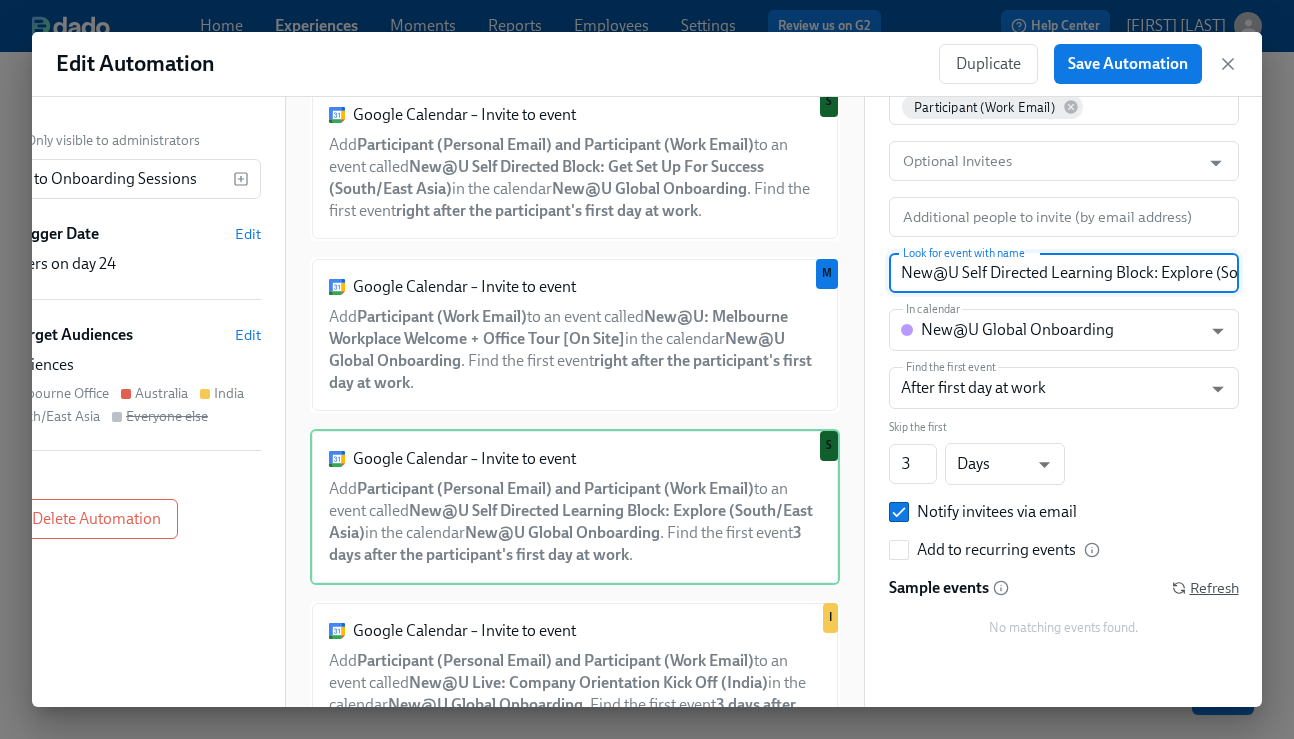 click on "Refresh" at bounding box center [1205, 588] 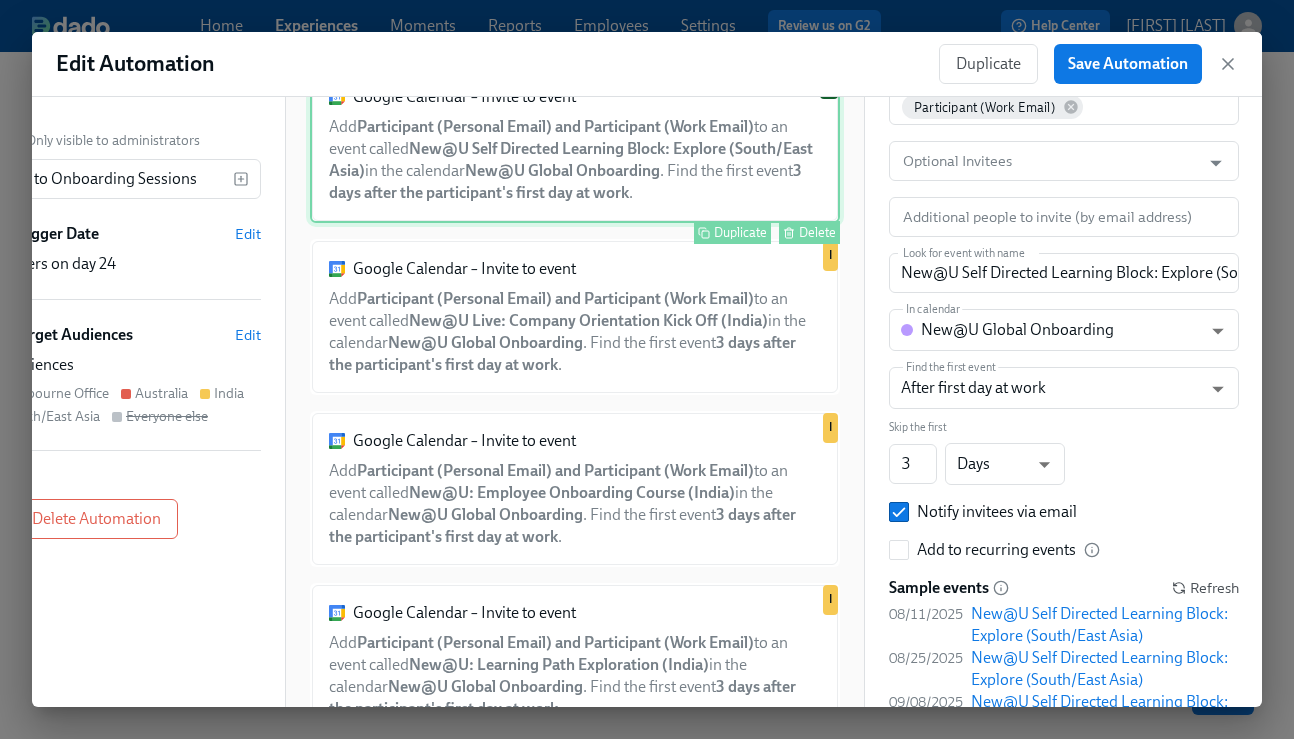 scroll, scrollTop: 1856, scrollLeft: 0, axis: vertical 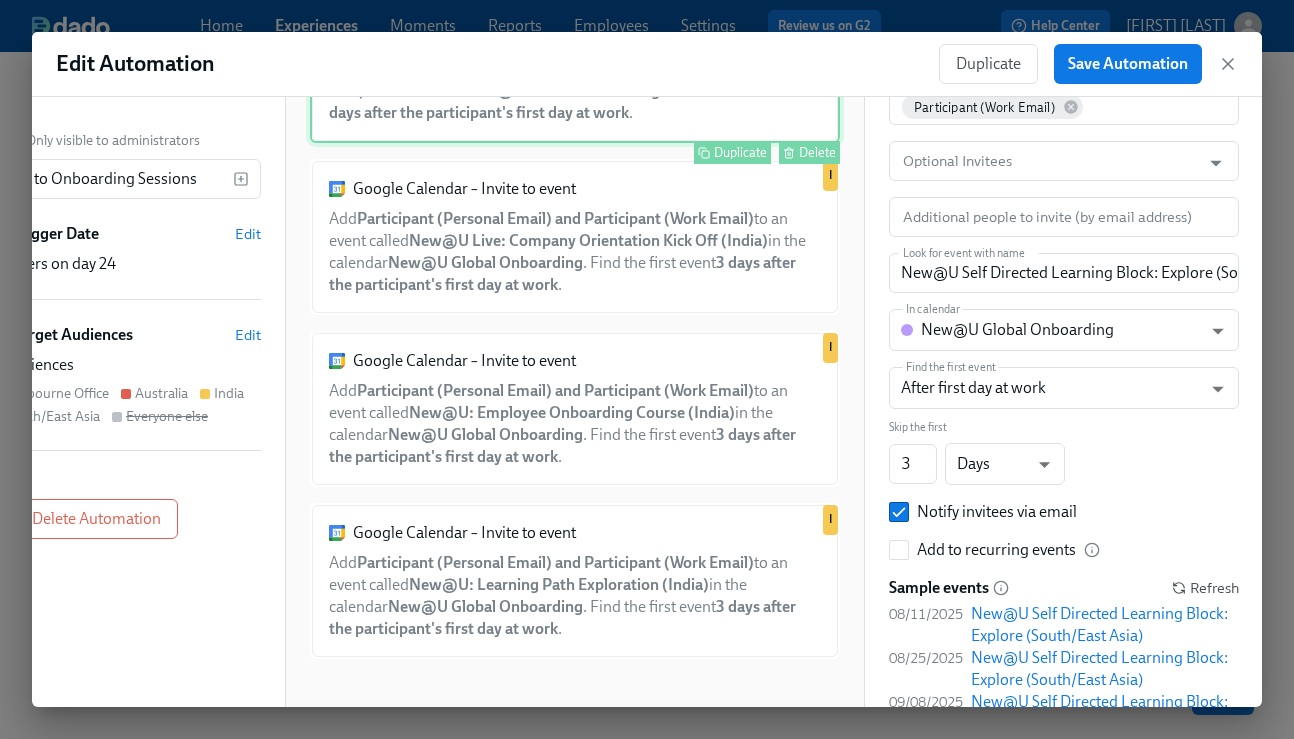 click on "Google Calendar – Invite to event Add Participant (Personal Email) and Participant (Work Email) to an event called New@U: Employee Onboarding Course ([COUNTRY]) in the calendar New@U Global Onboarding . Find the first event 3 days after the participant's first day at work . Duplicate Delete I" at bounding box center [575, 409] 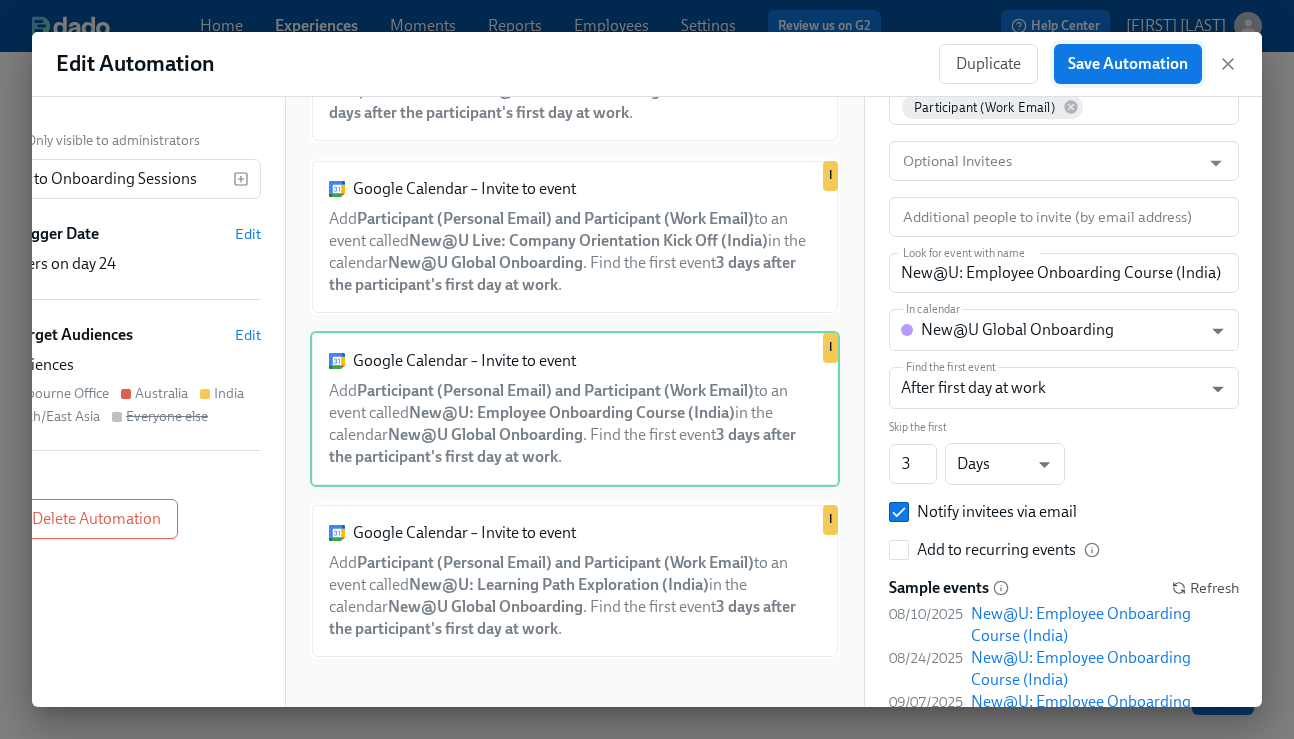 click on "Save Automation" at bounding box center (1128, 64) 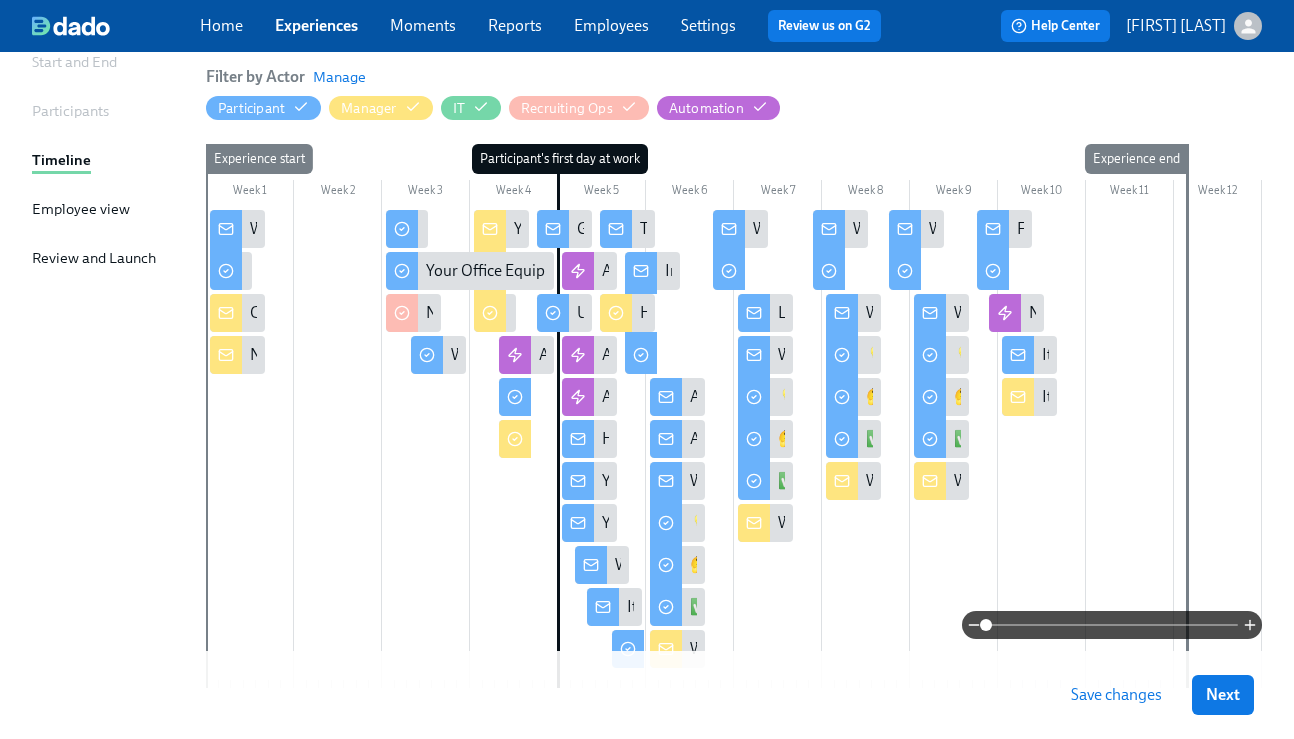 click on "Save changes" at bounding box center (1116, 695) 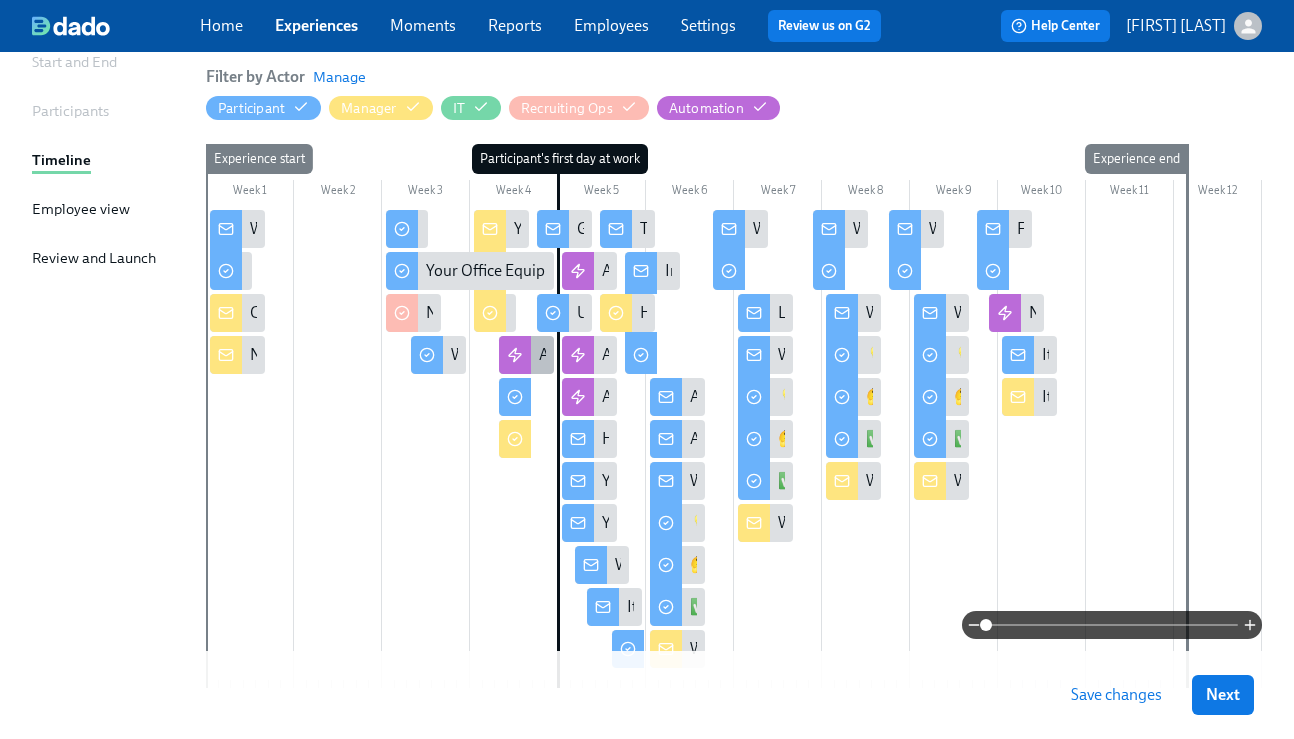 click at bounding box center [515, 355] 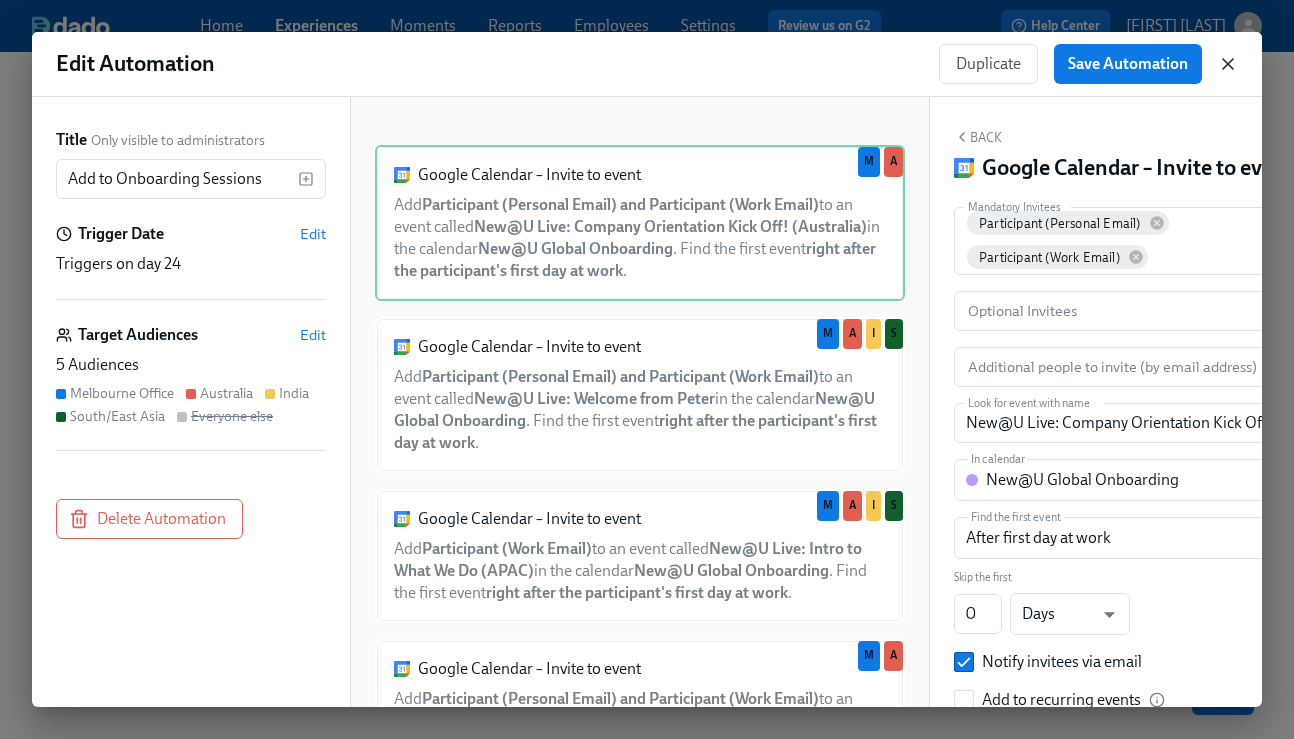 click 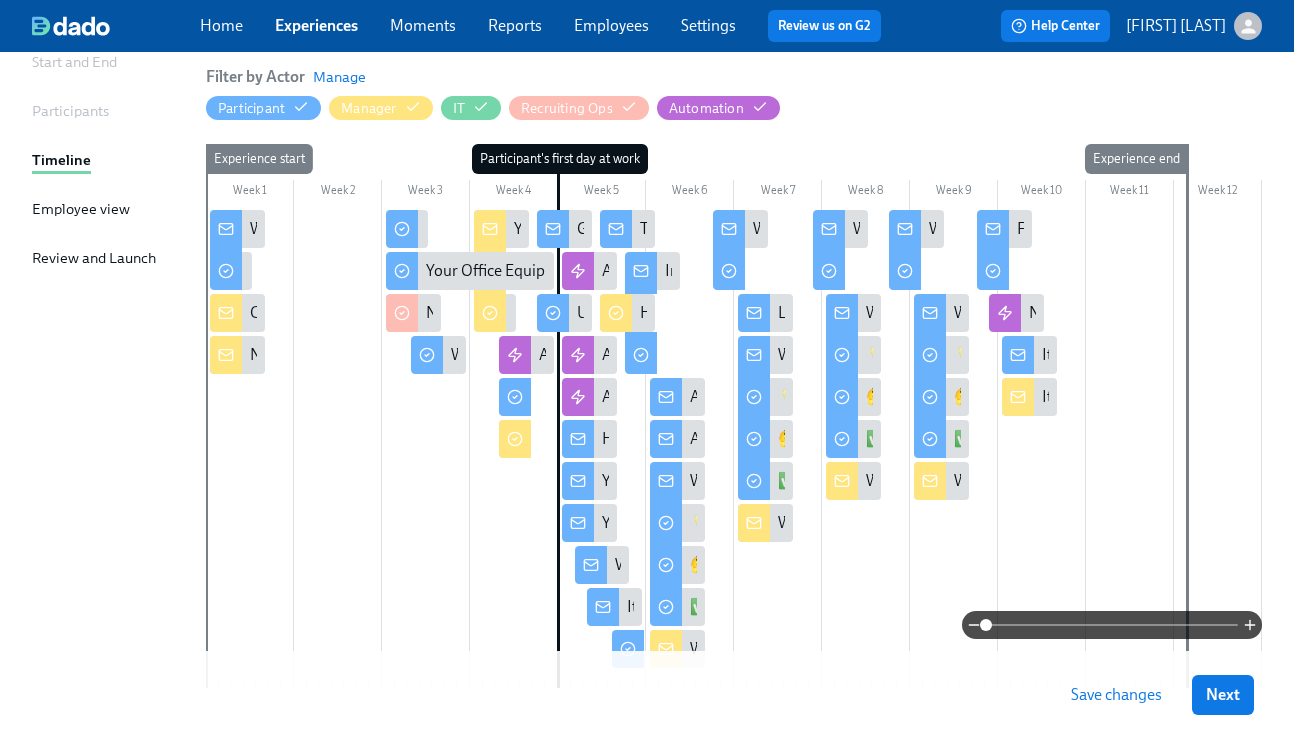 click on "Save changes" at bounding box center (1116, 695) 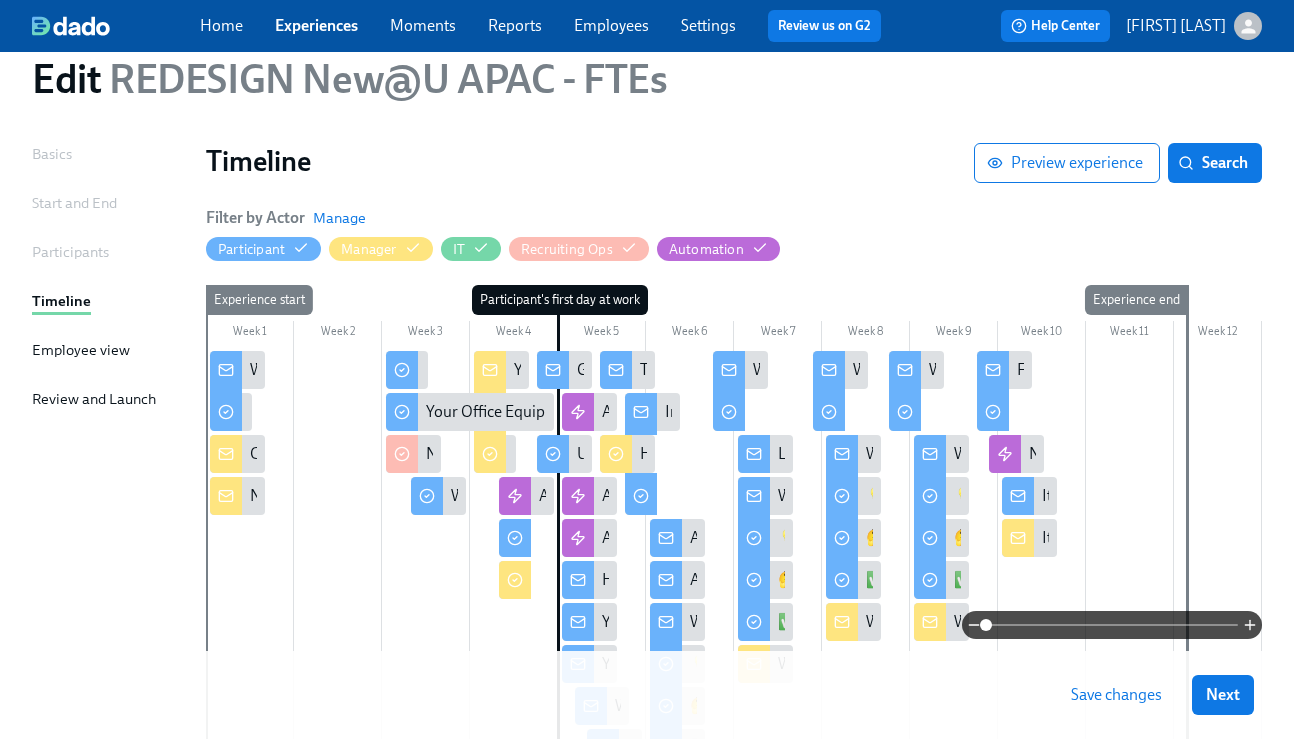 scroll, scrollTop: 0, scrollLeft: 0, axis: both 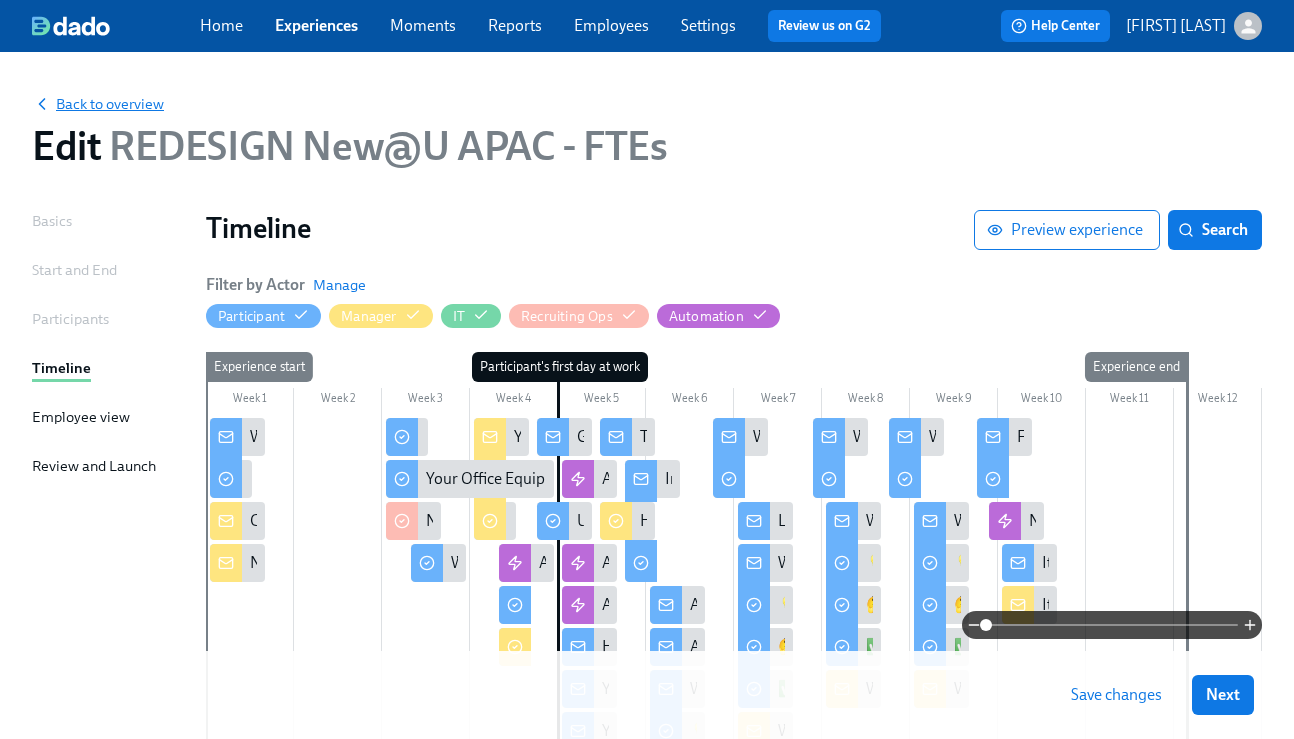 click on "Back to overview" at bounding box center (98, 104) 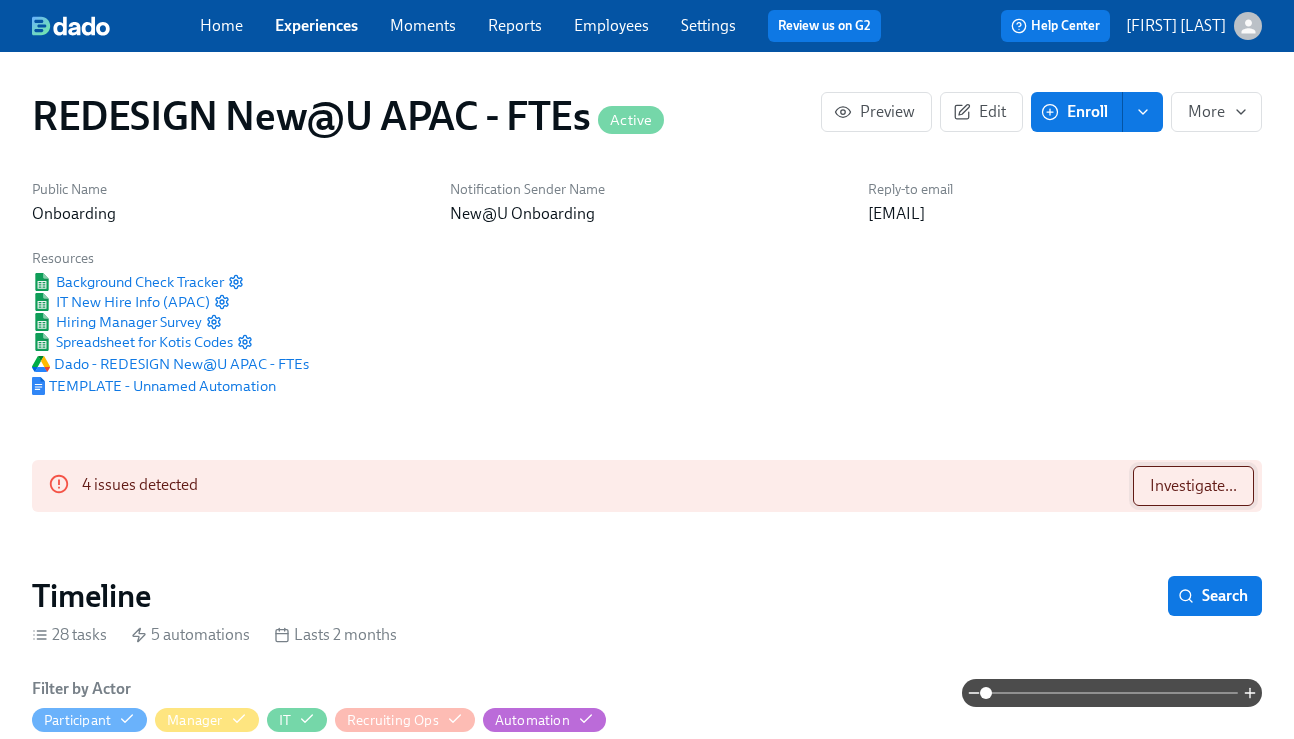 click on "Investigate..." at bounding box center (1193, 486) 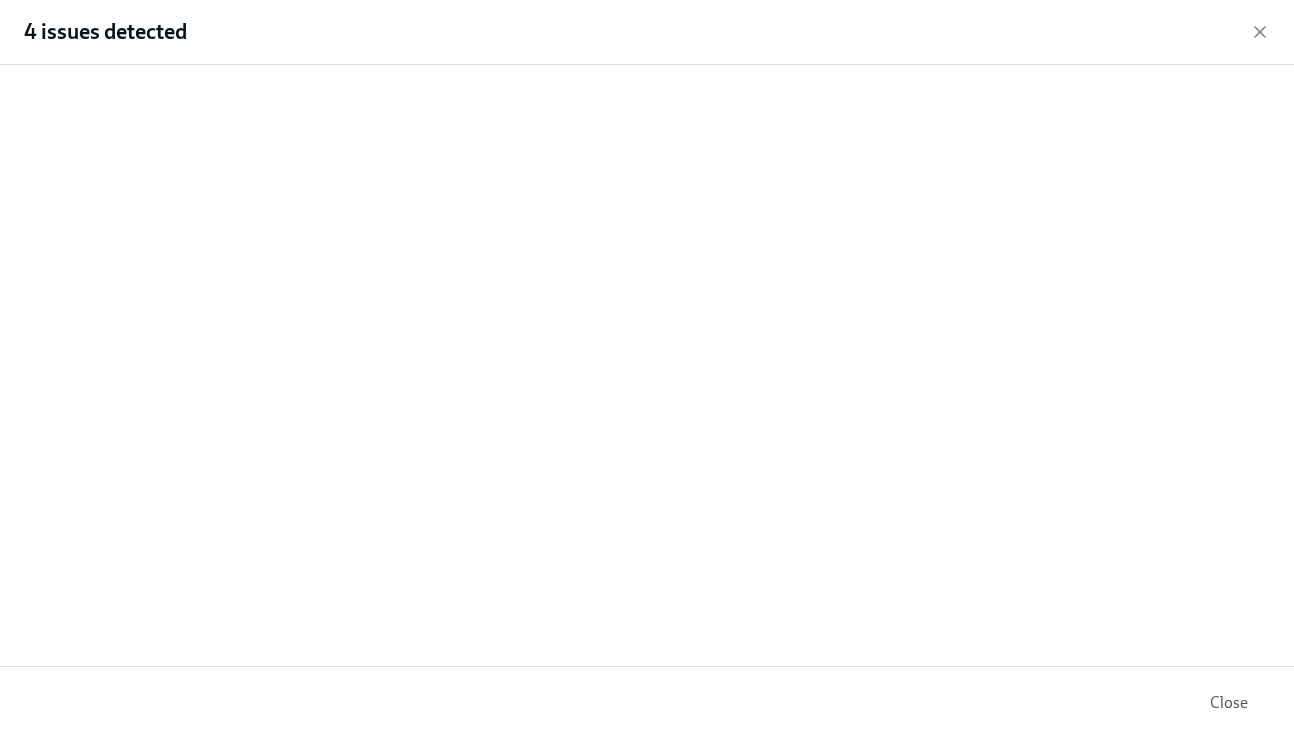 scroll, scrollTop: 0, scrollLeft: 11368, axis: horizontal 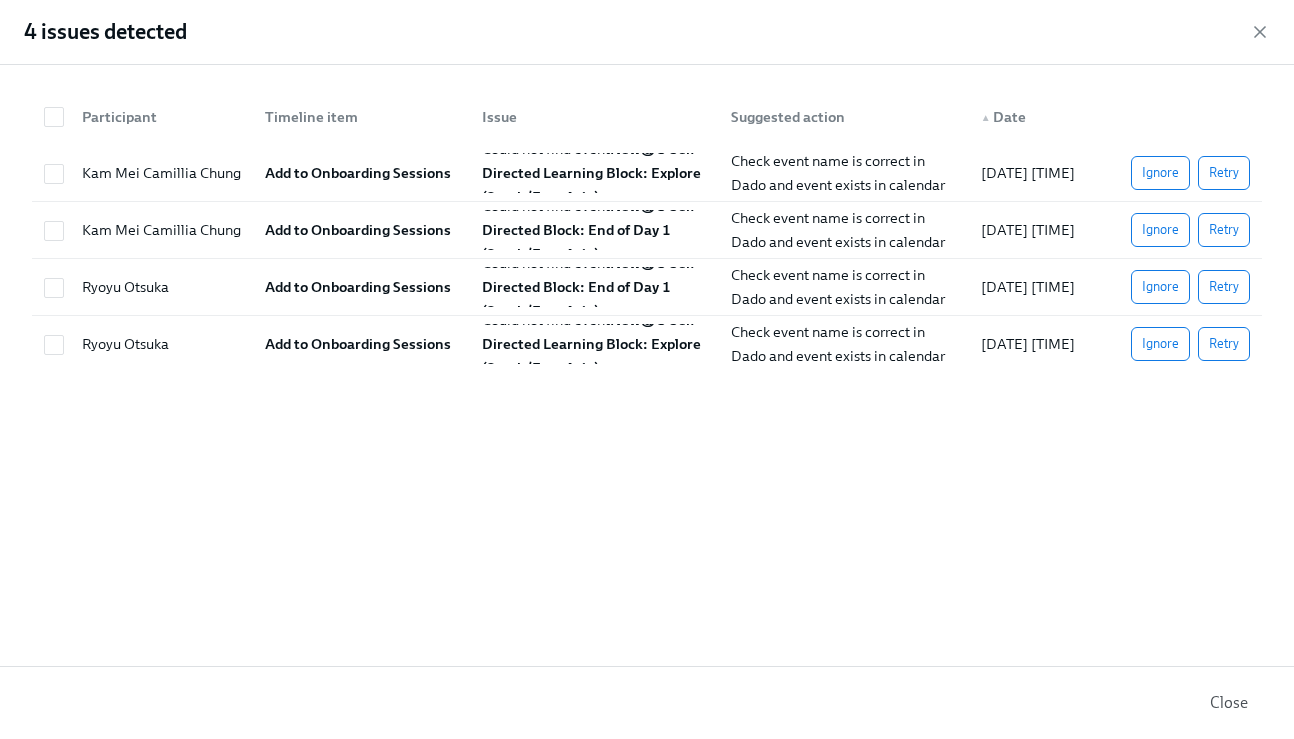 click on "Close" at bounding box center (1229, 703) 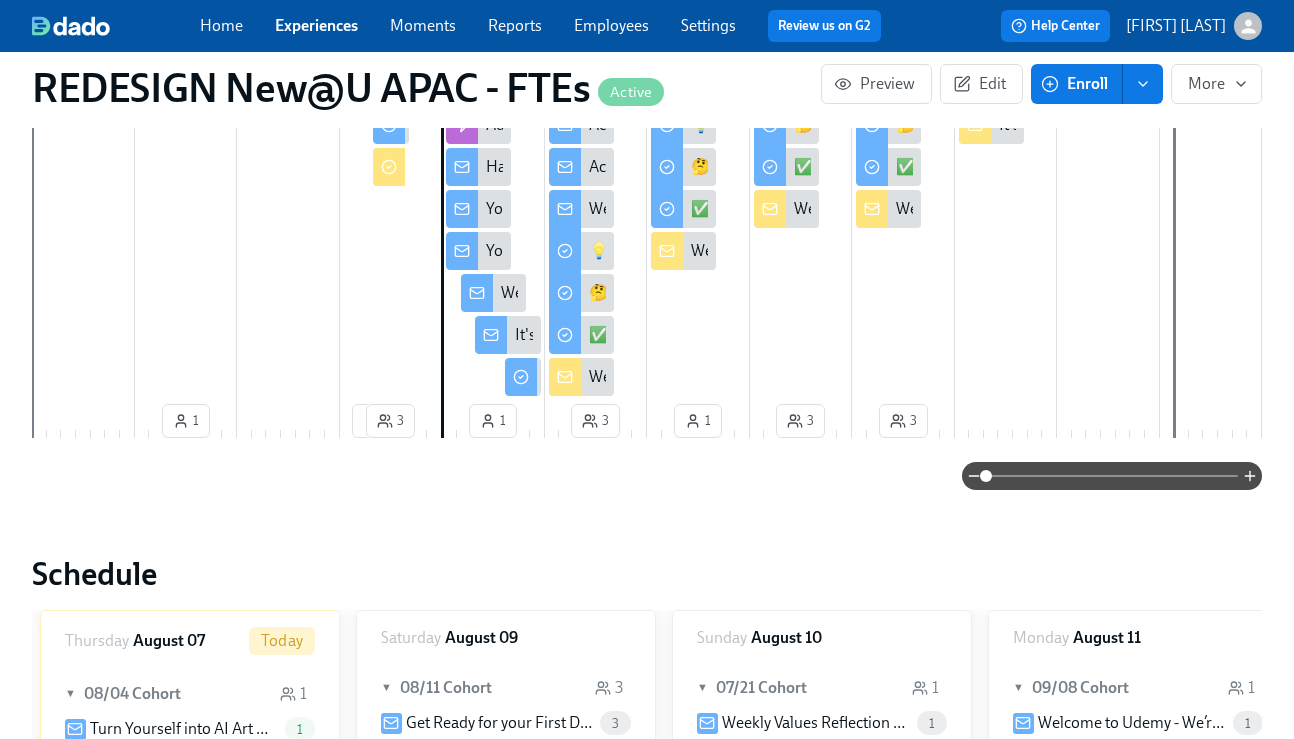 scroll, scrollTop: 1183, scrollLeft: 0, axis: vertical 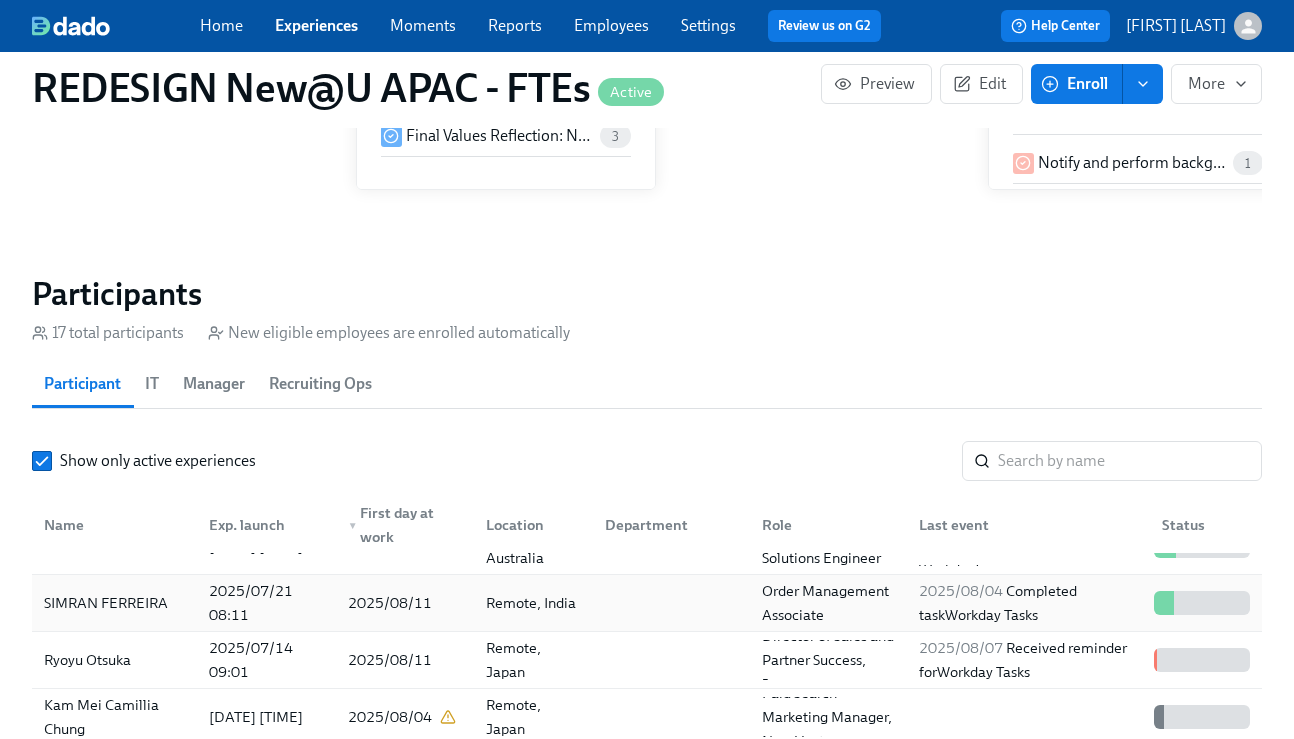 click on "SIMRAN FERREIRA" at bounding box center (106, 603) 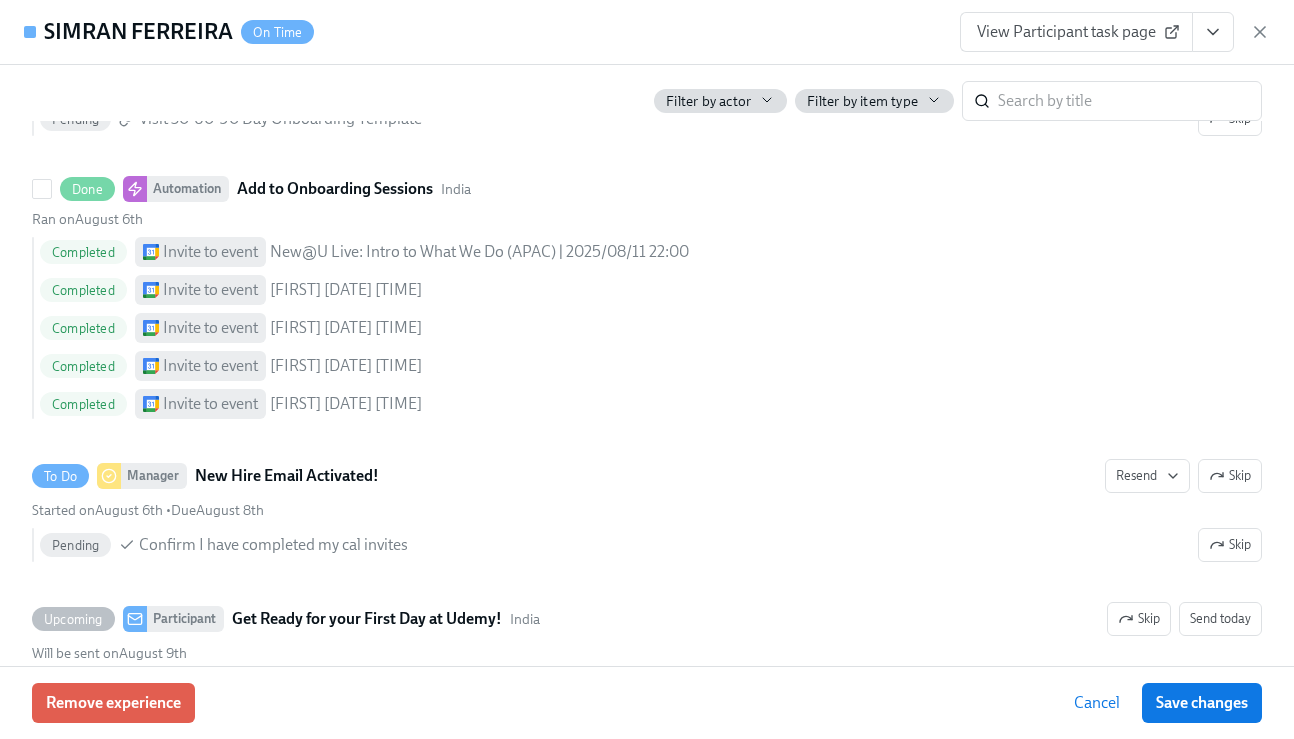 scroll, scrollTop: 2021, scrollLeft: 0, axis: vertical 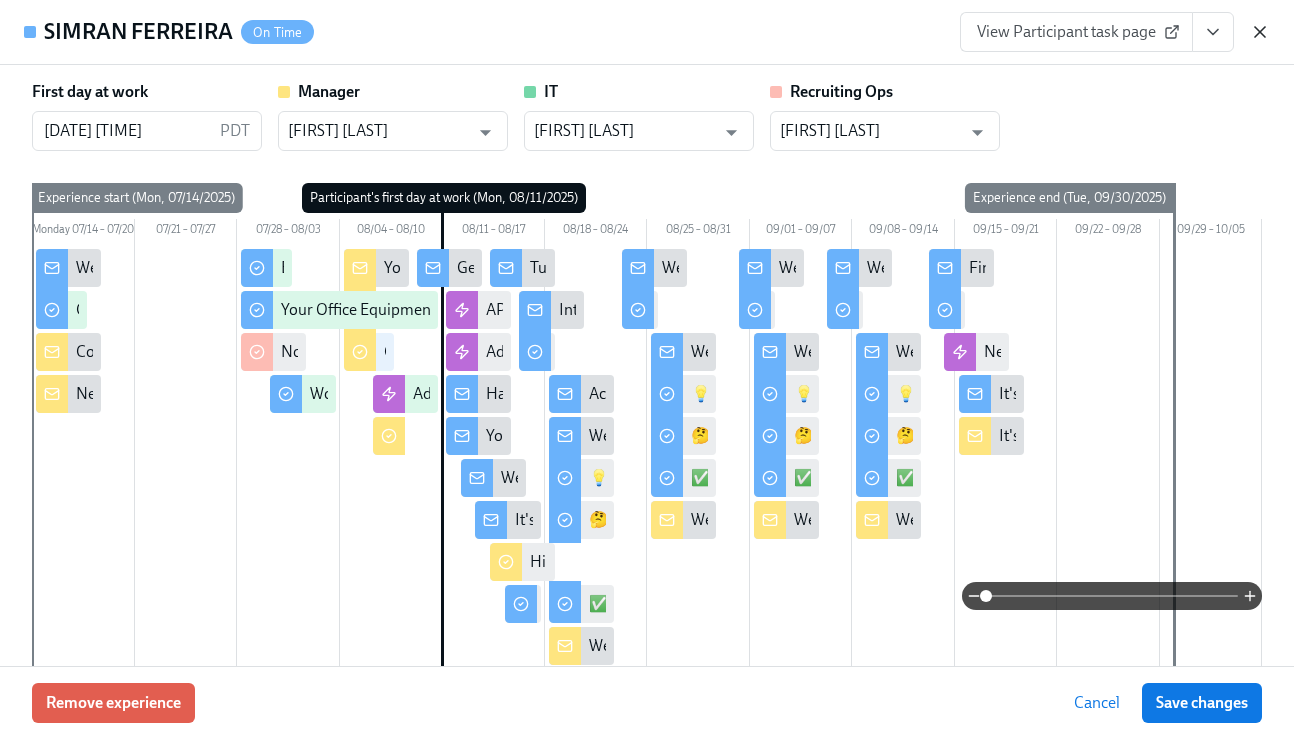 click 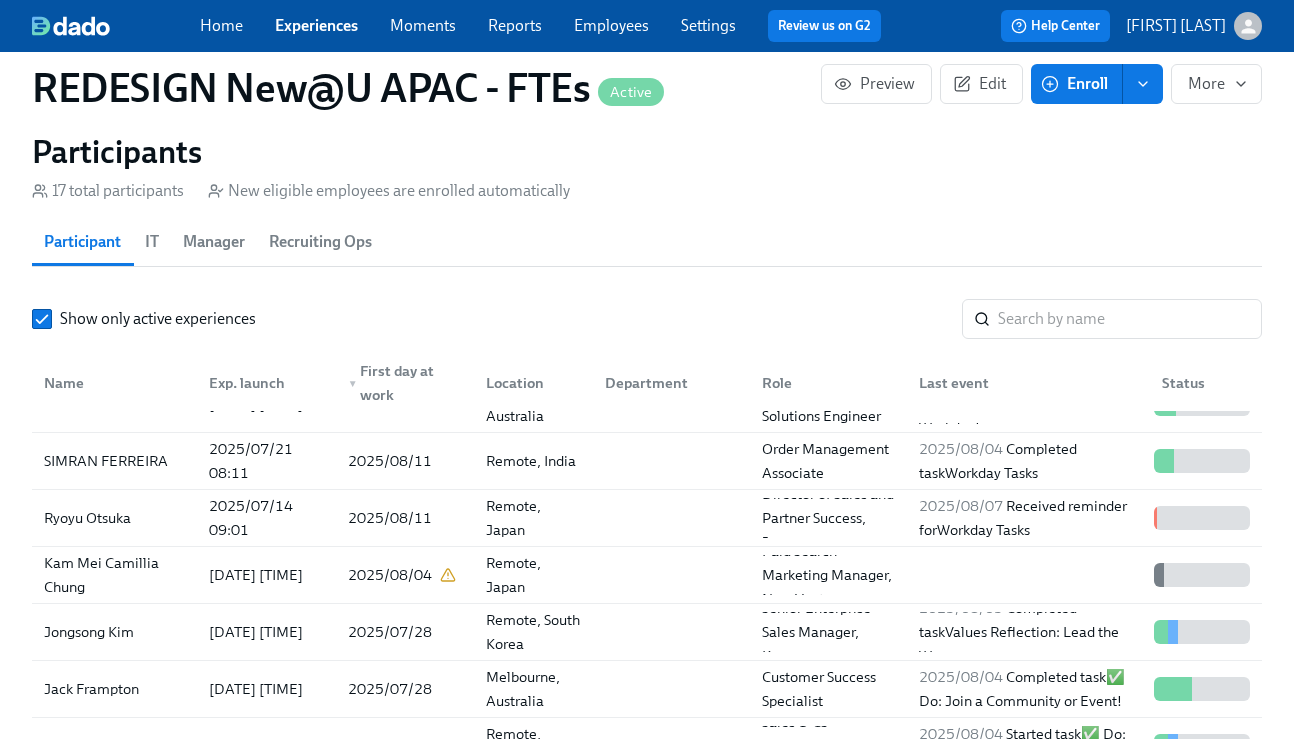 scroll, scrollTop: 1940, scrollLeft: 0, axis: vertical 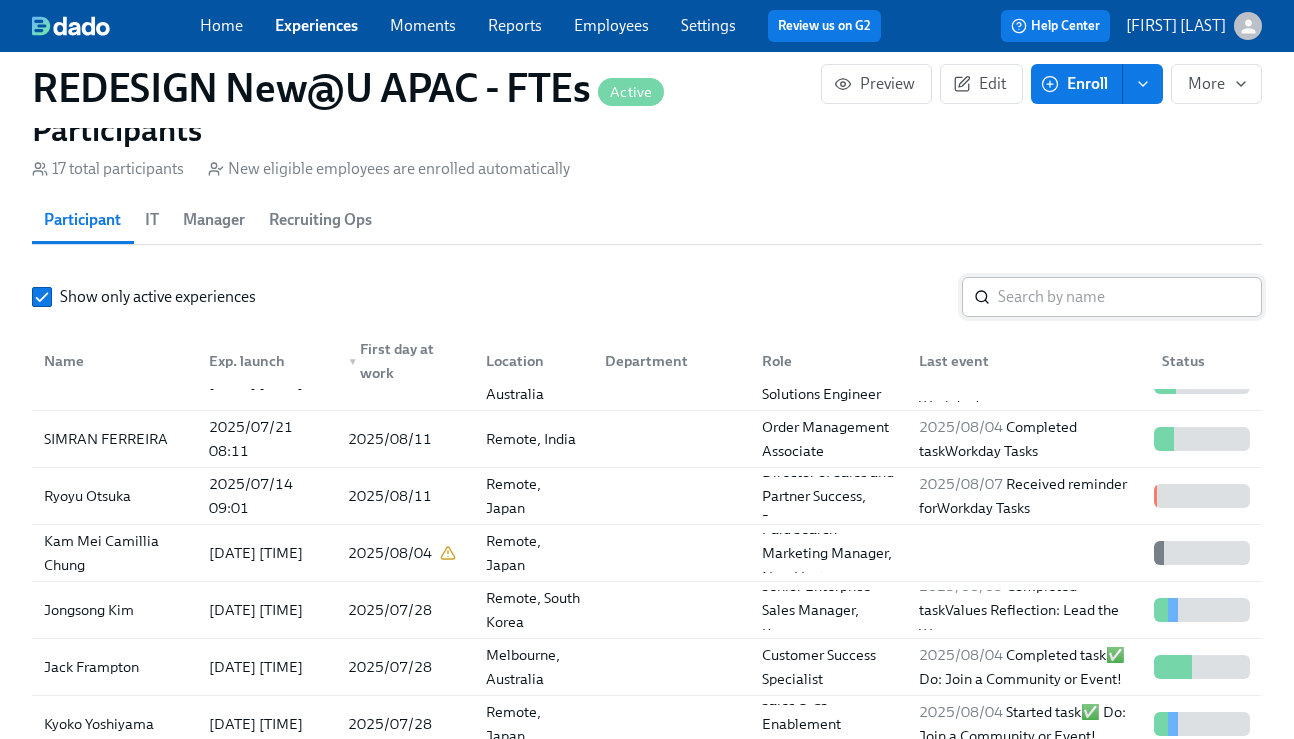 click at bounding box center (1130, 297) 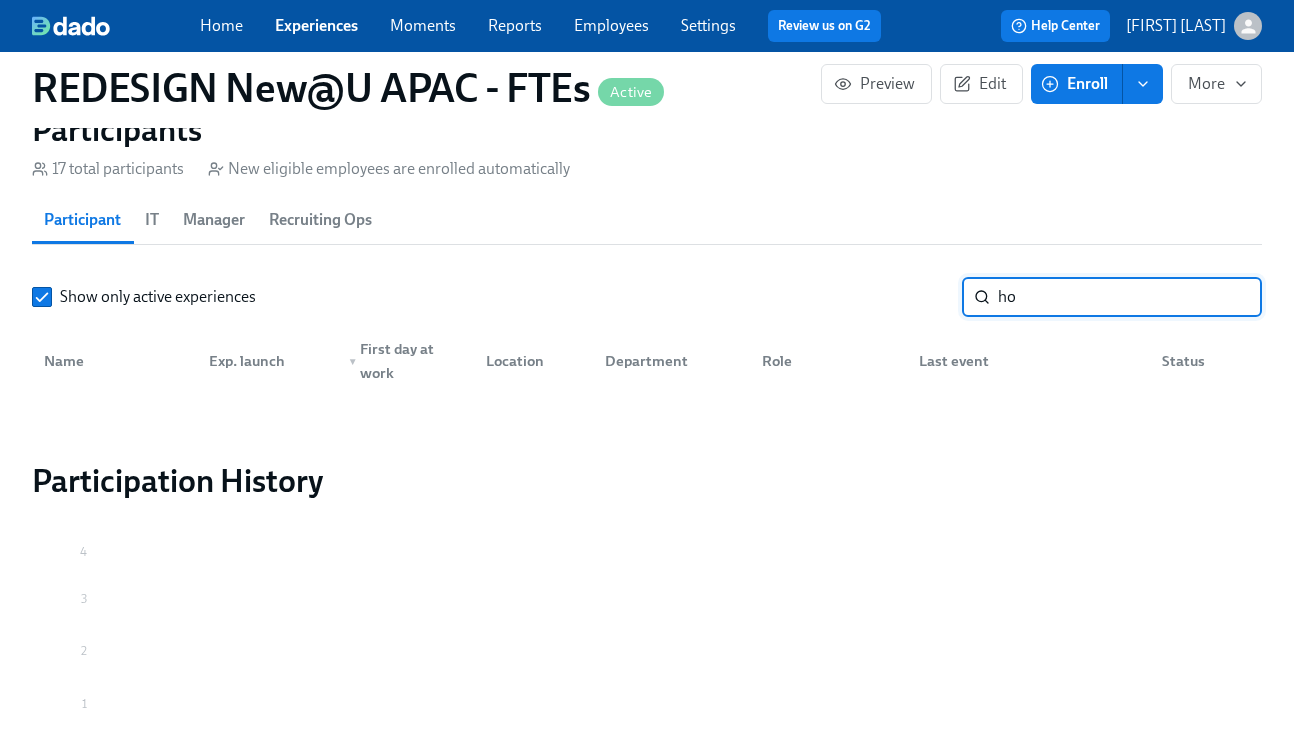 type on "h" 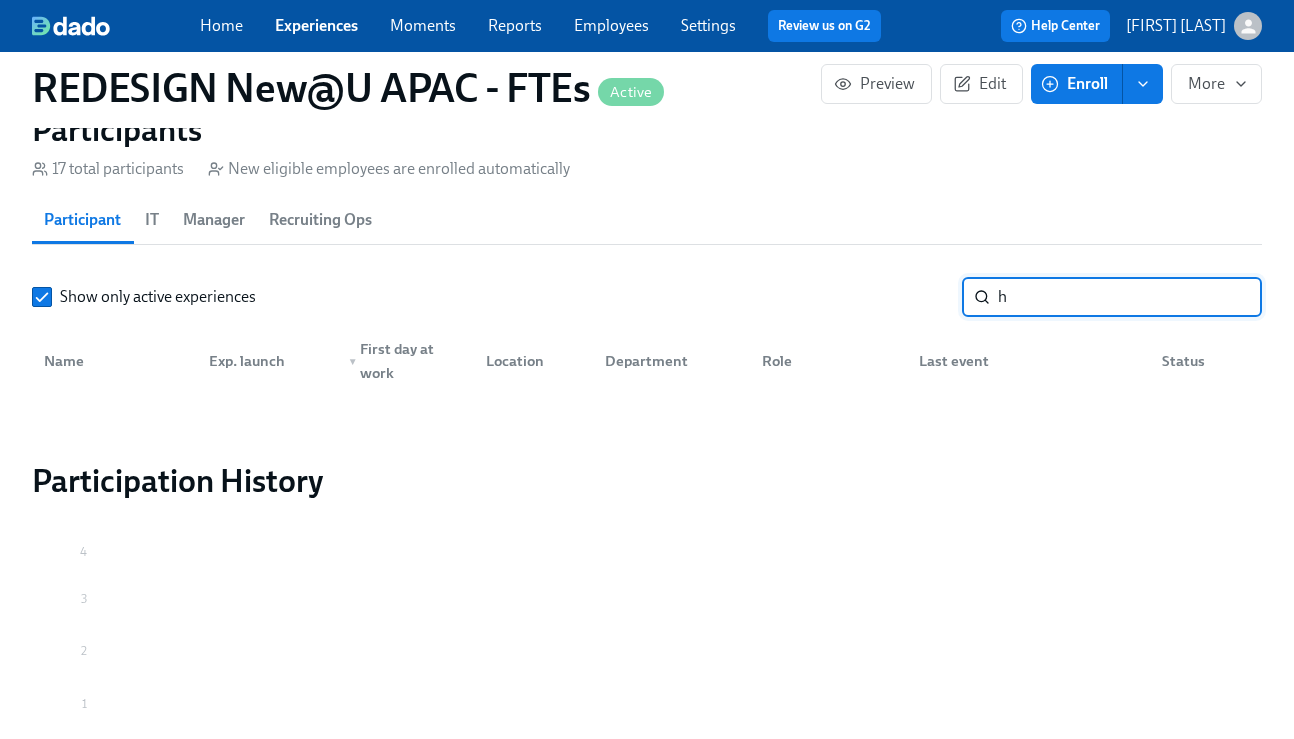 scroll, scrollTop: 0, scrollLeft: 0, axis: both 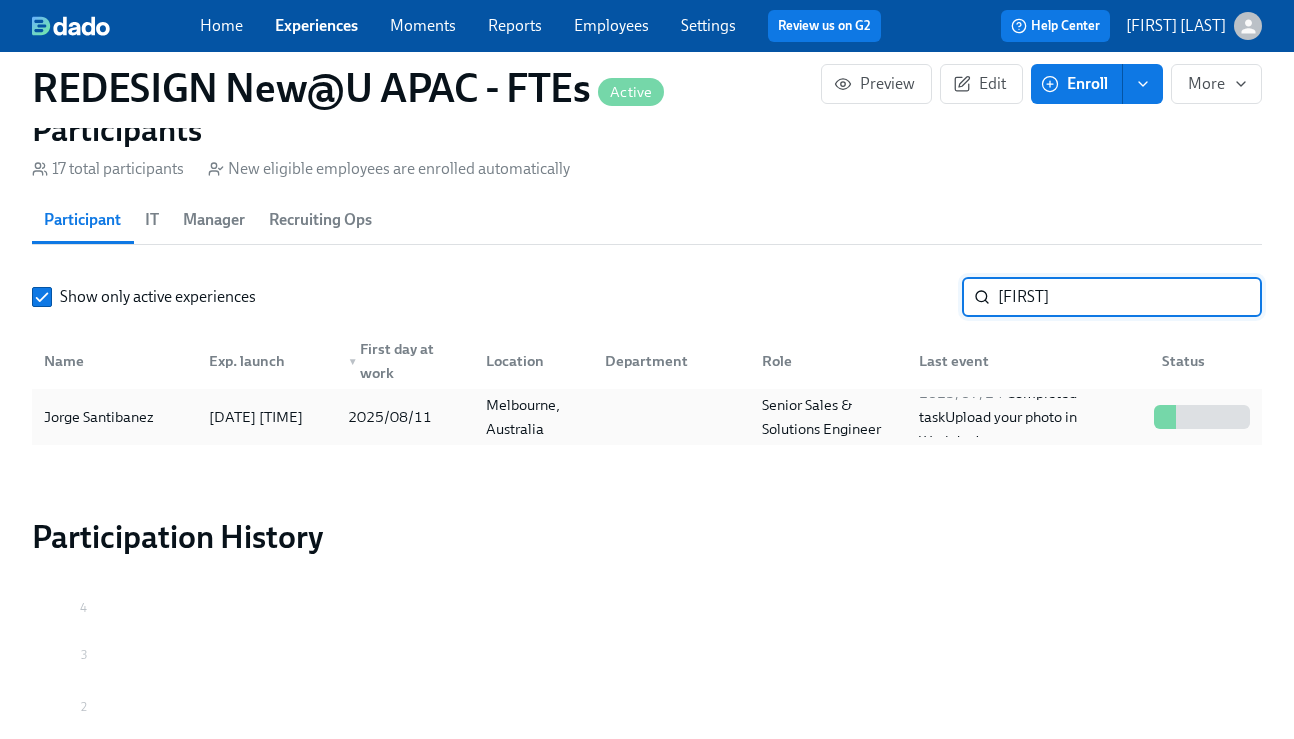 type on "[FIRST]" 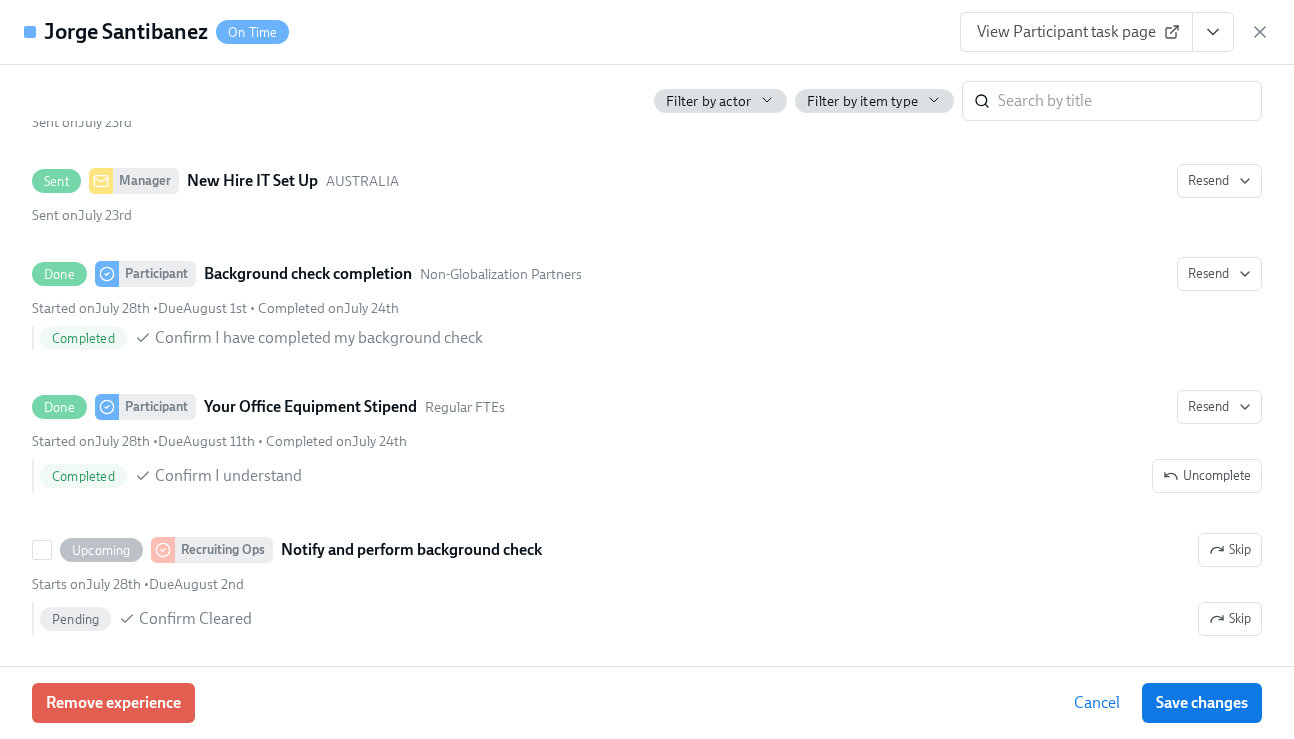 scroll, scrollTop: 0, scrollLeft: 0, axis: both 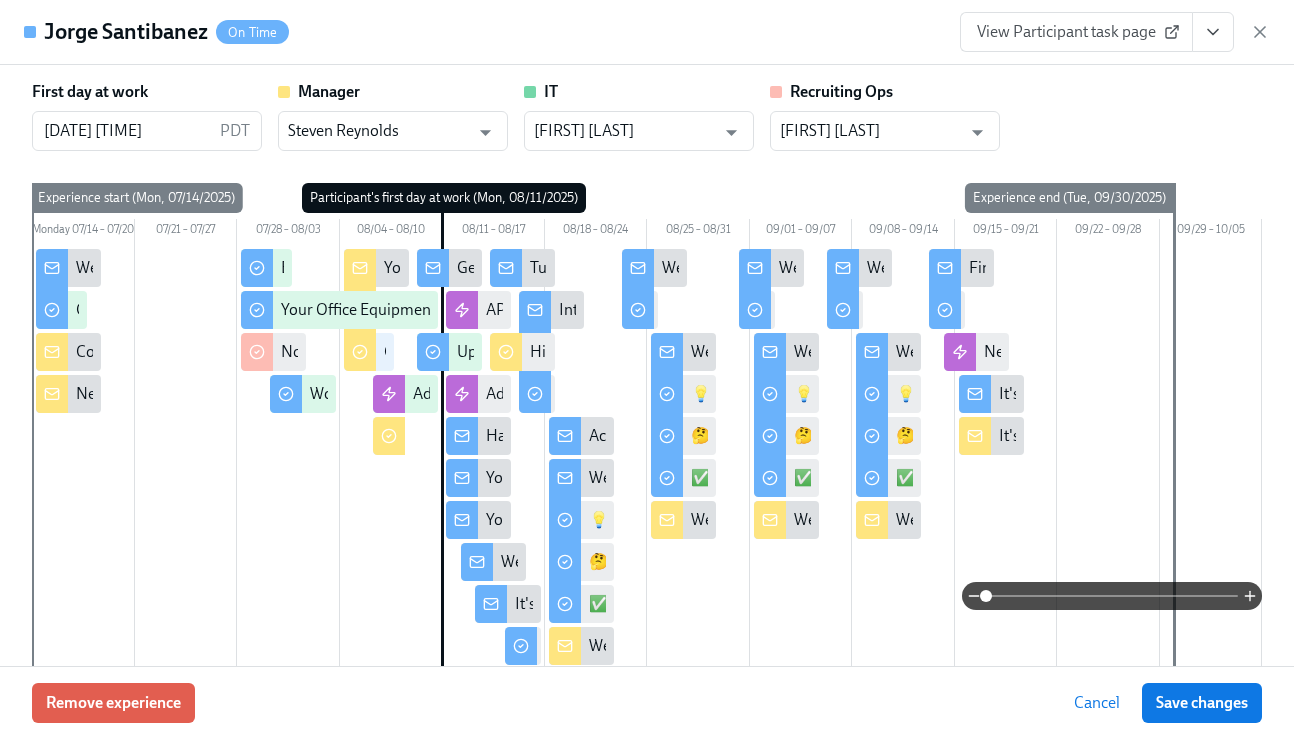 click on "View Participant task page" at bounding box center [1076, 32] 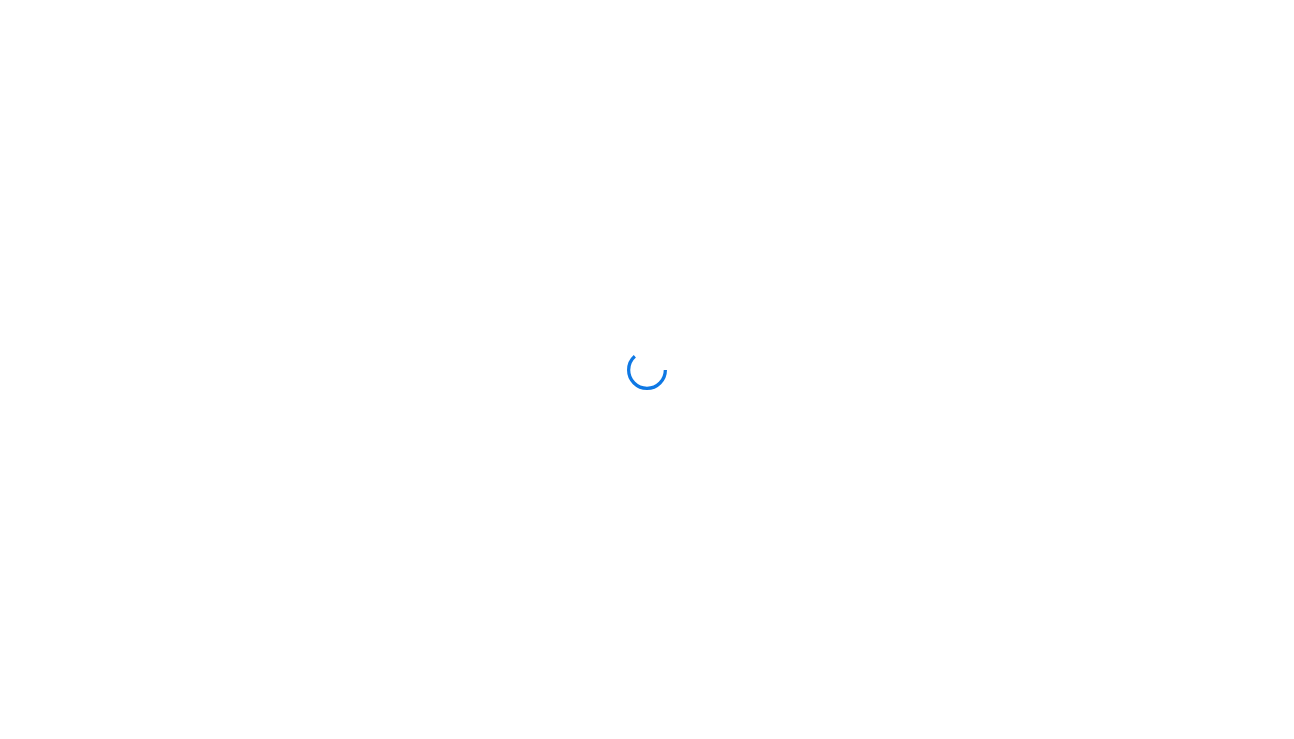 scroll, scrollTop: 0, scrollLeft: 0, axis: both 